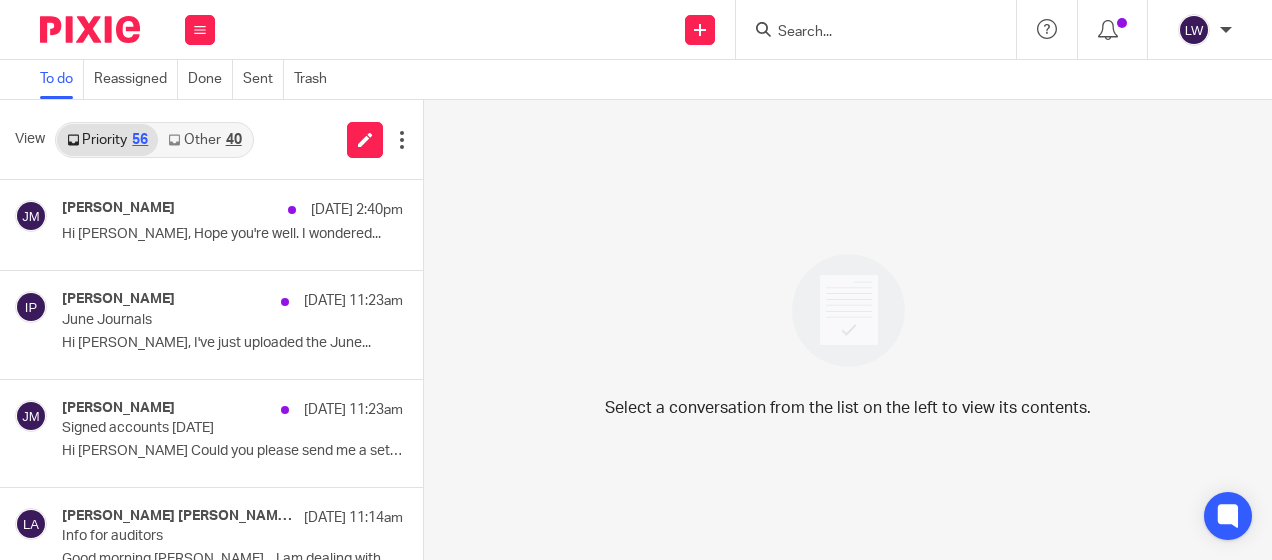 scroll, scrollTop: 0, scrollLeft: 0, axis: both 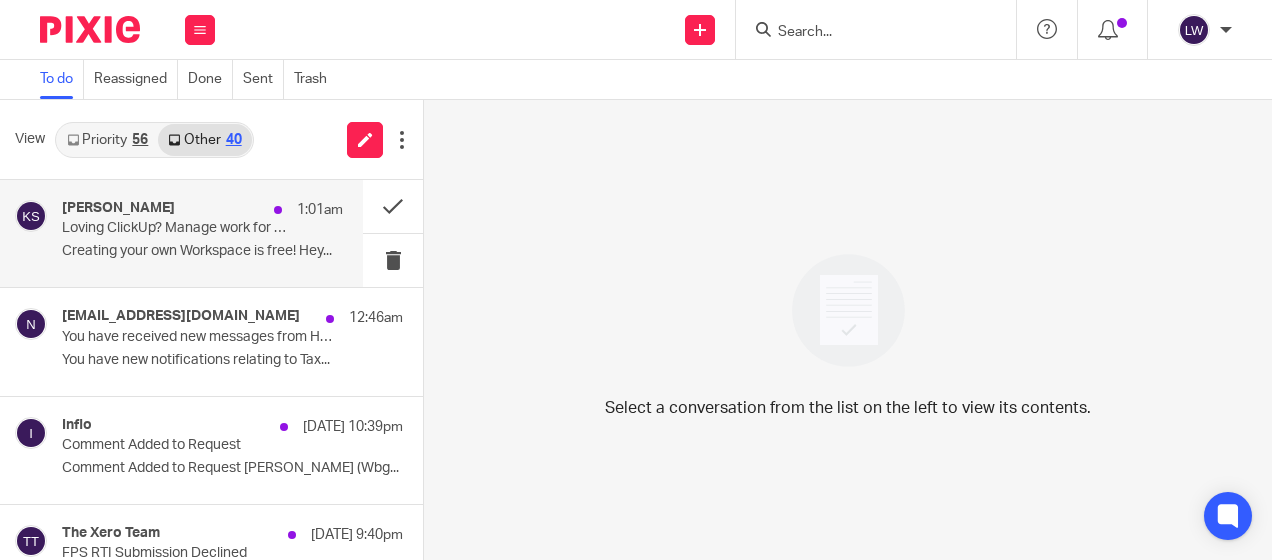 click on "Creating your own Workspace is free!   Hey..." at bounding box center [202, 251] 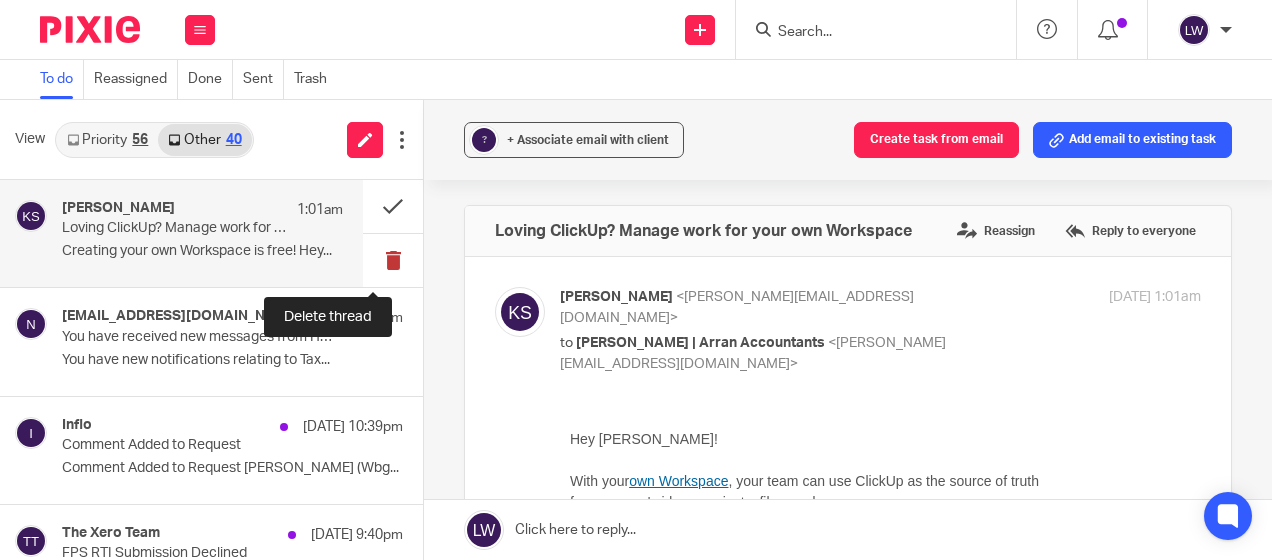 scroll, scrollTop: 0, scrollLeft: 0, axis: both 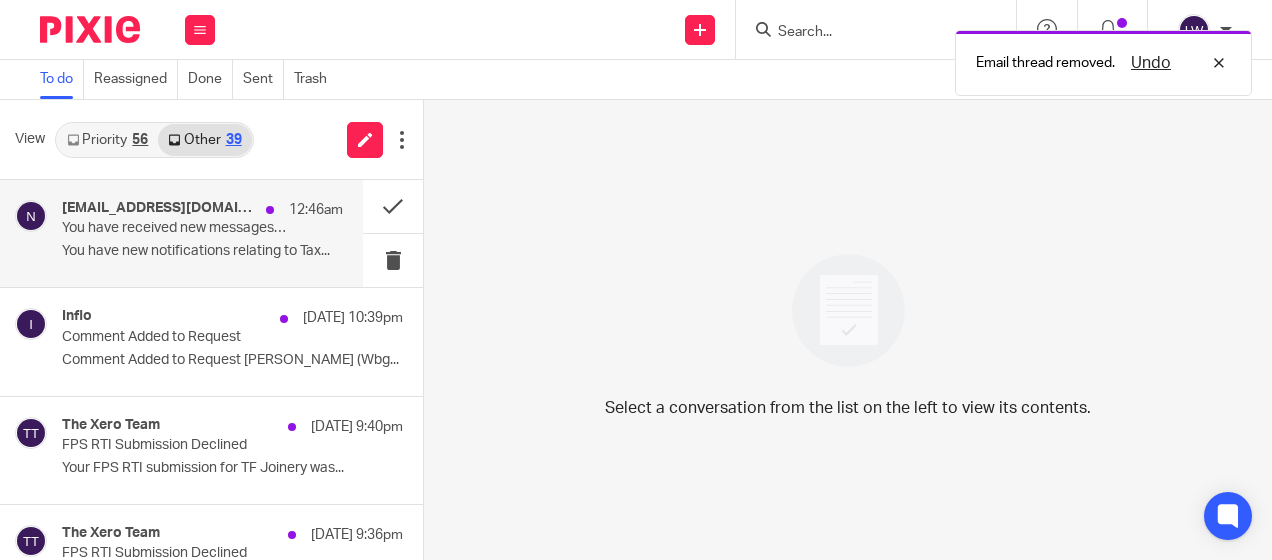 click on "You have new notifications relating to Tax..." at bounding box center (202, 251) 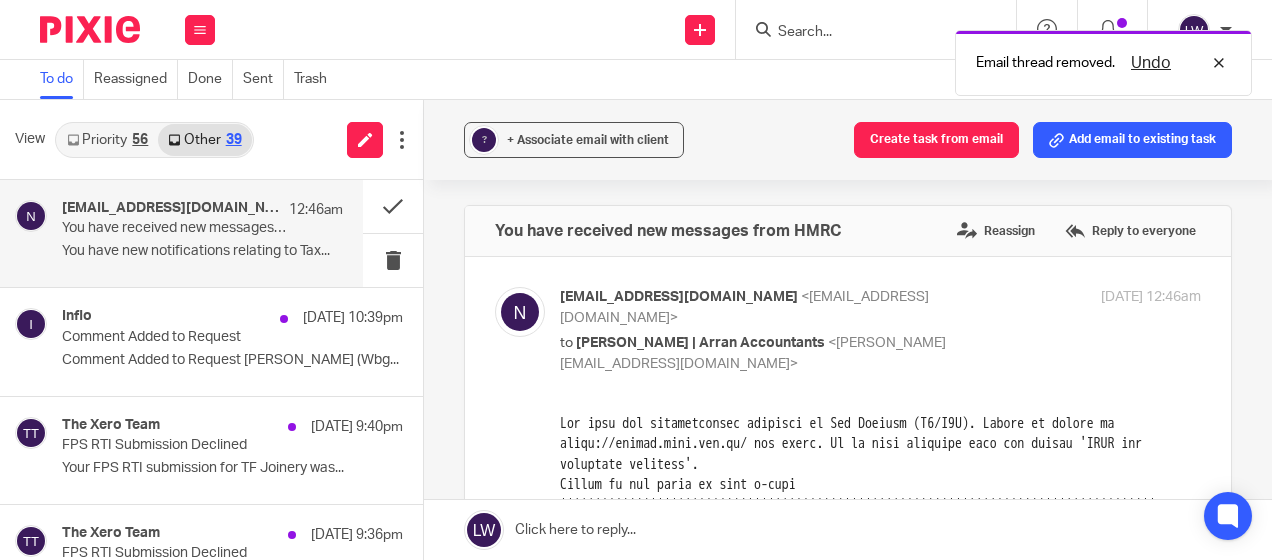 scroll, scrollTop: 0, scrollLeft: 0, axis: both 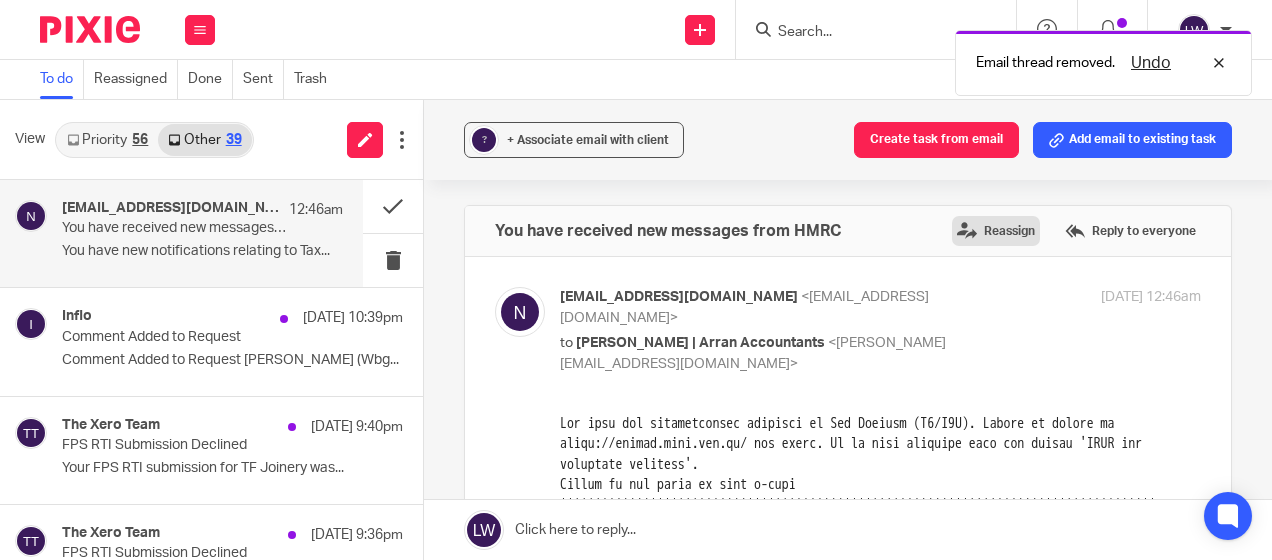 click on "Reassign" at bounding box center [996, 231] 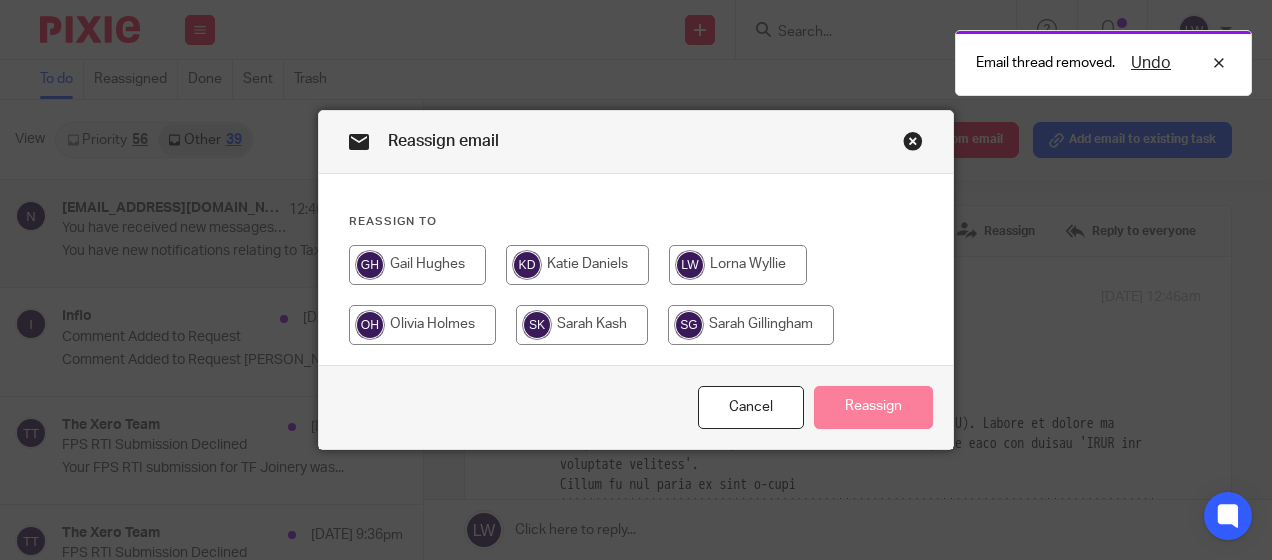 click at bounding box center (422, 325) 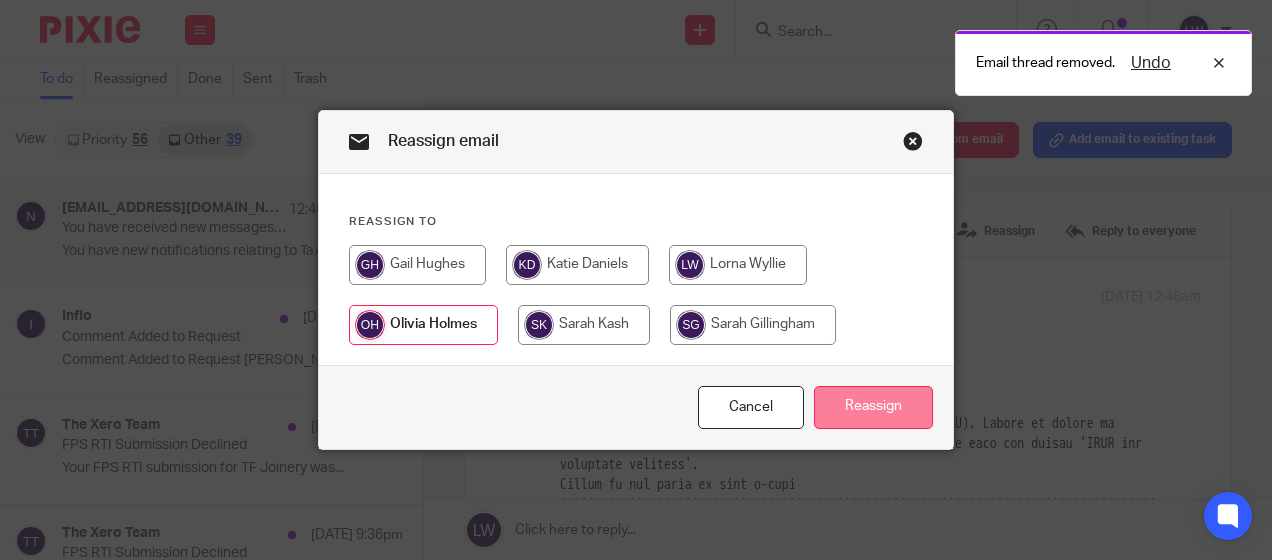 click on "Reassign" at bounding box center [873, 407] 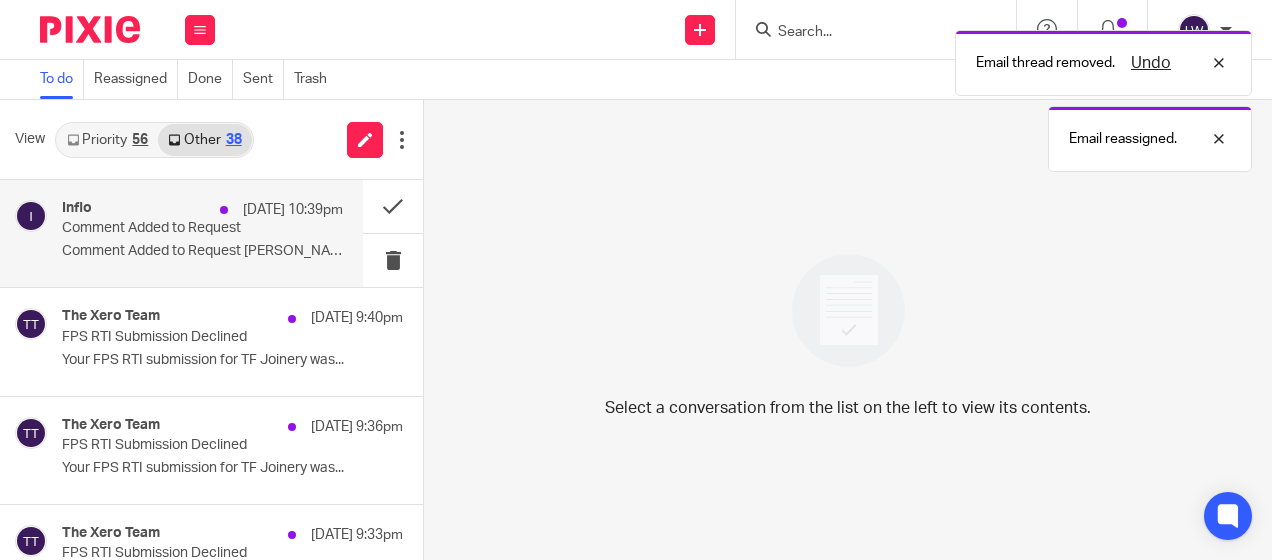 click on "Comment Added to Request" at bounding box center [174, 228] 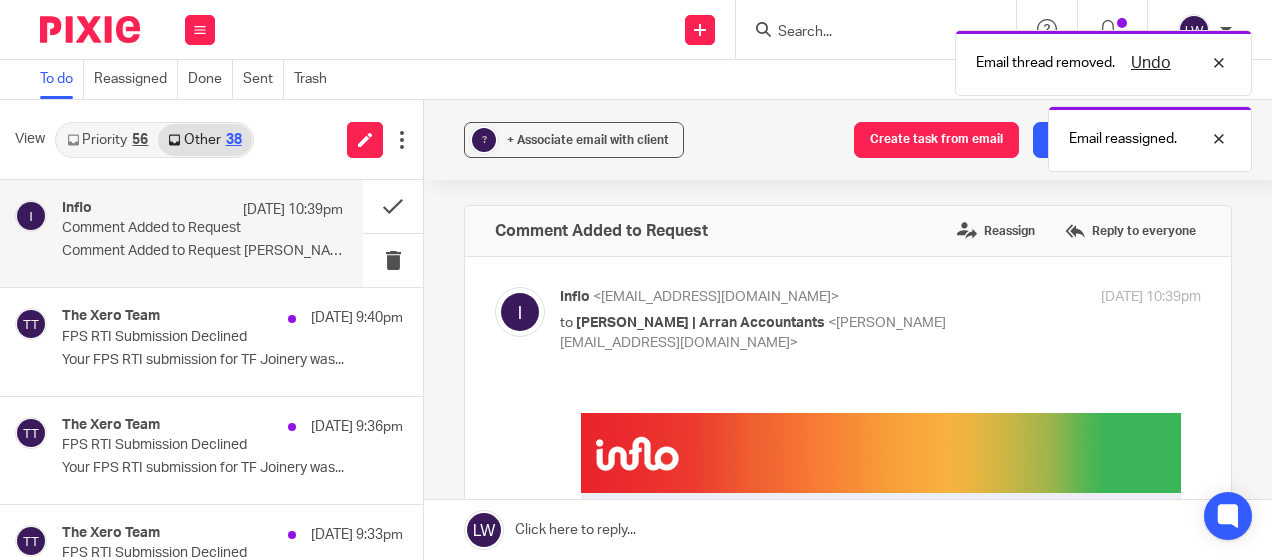 scroll, scrollTop: 0, scrollLeft: 0, axis: both 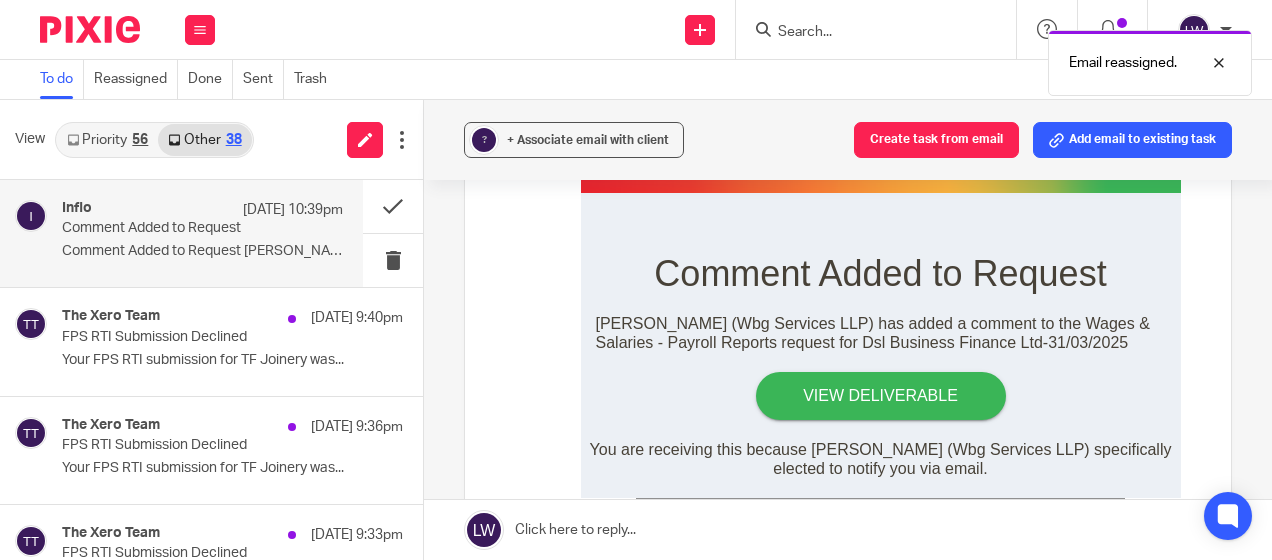 click on "View Deliverable" at bounding box center [881, 395] 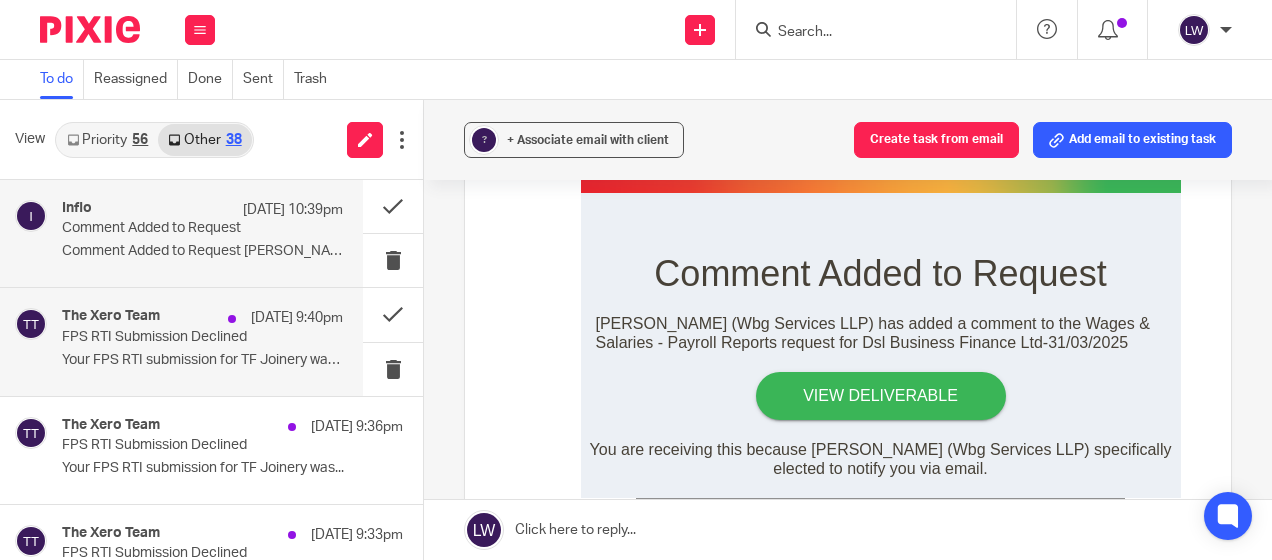 click on "FPS RTI Submission Declined" at bounding box center (174, 337) 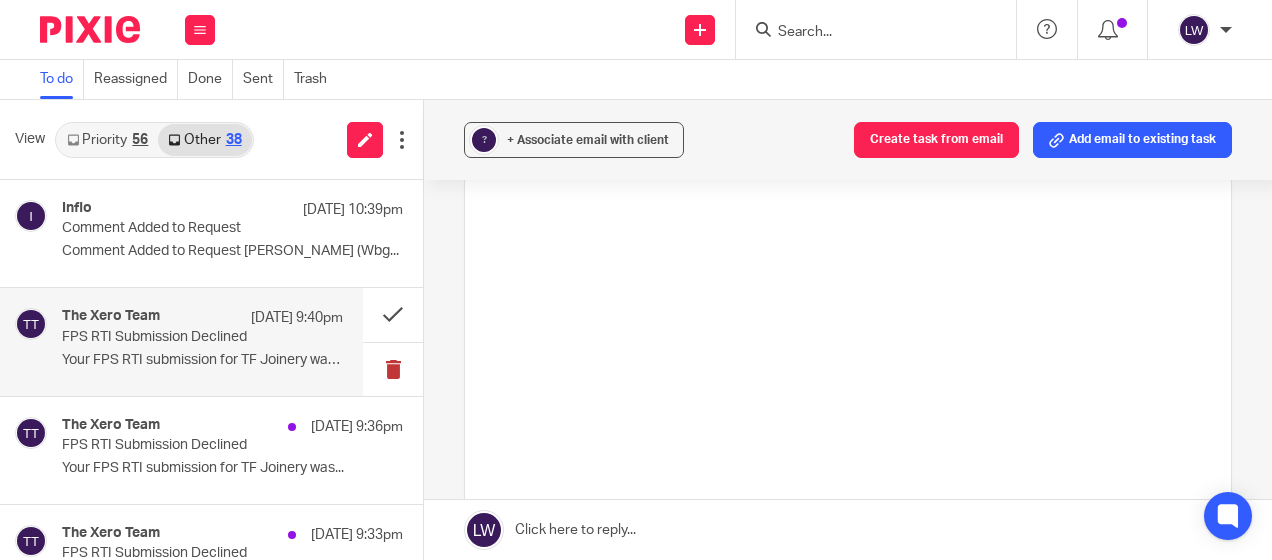scroll, scrollTop: 0, scrollLeft: 0, axis: both 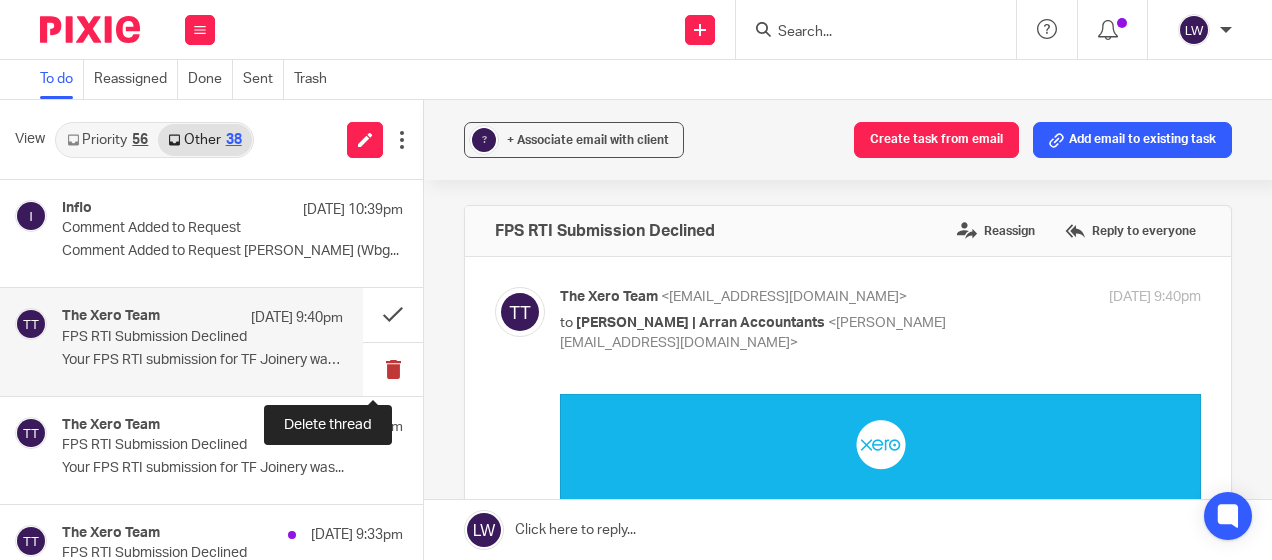 click at bounding box center (393, 369) 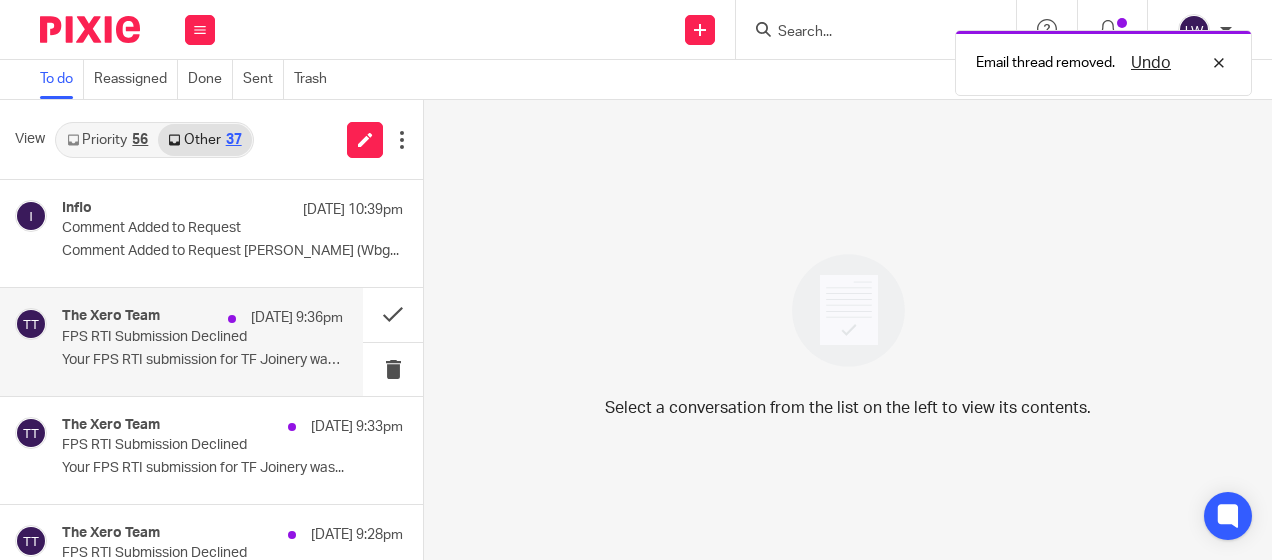 click on "Your FPS RTI submission for TF Joinery was..." at bounding box center [202, 360] 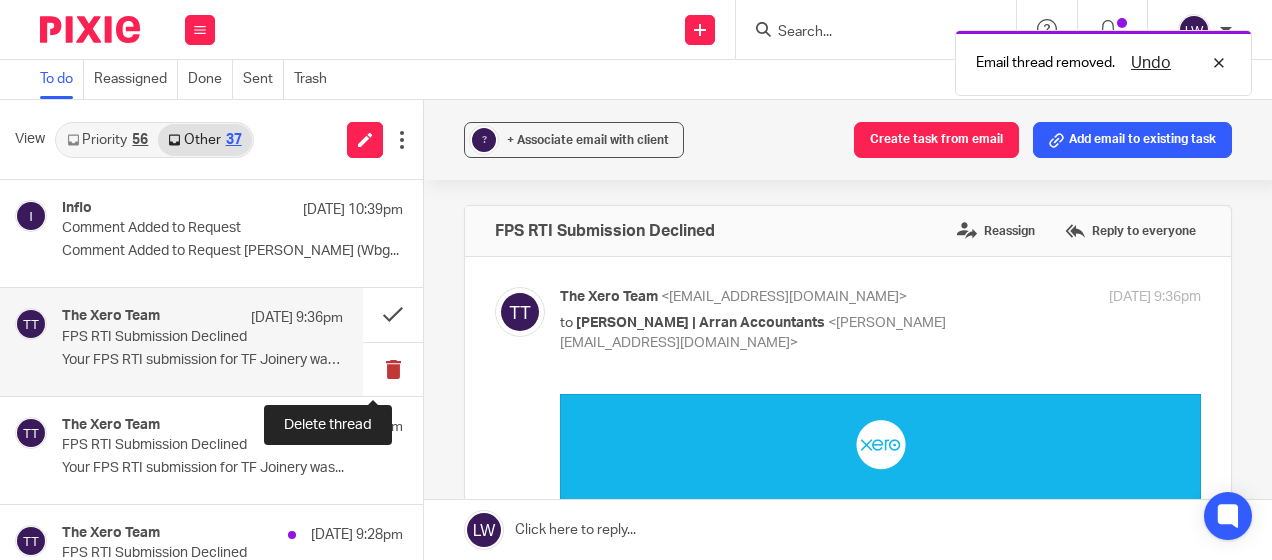 scroll, scrollTop: 0, scrollLeft: 0, axis: both 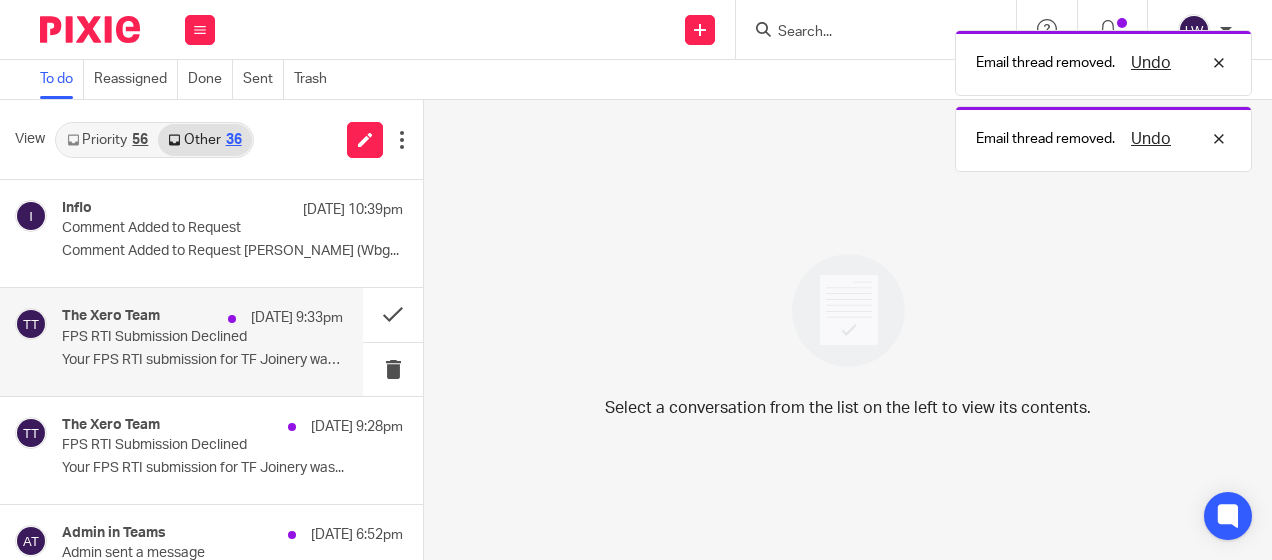 click on "Your FPS RTI submission for TF Joinery was..." at bounding box center (202, 360) 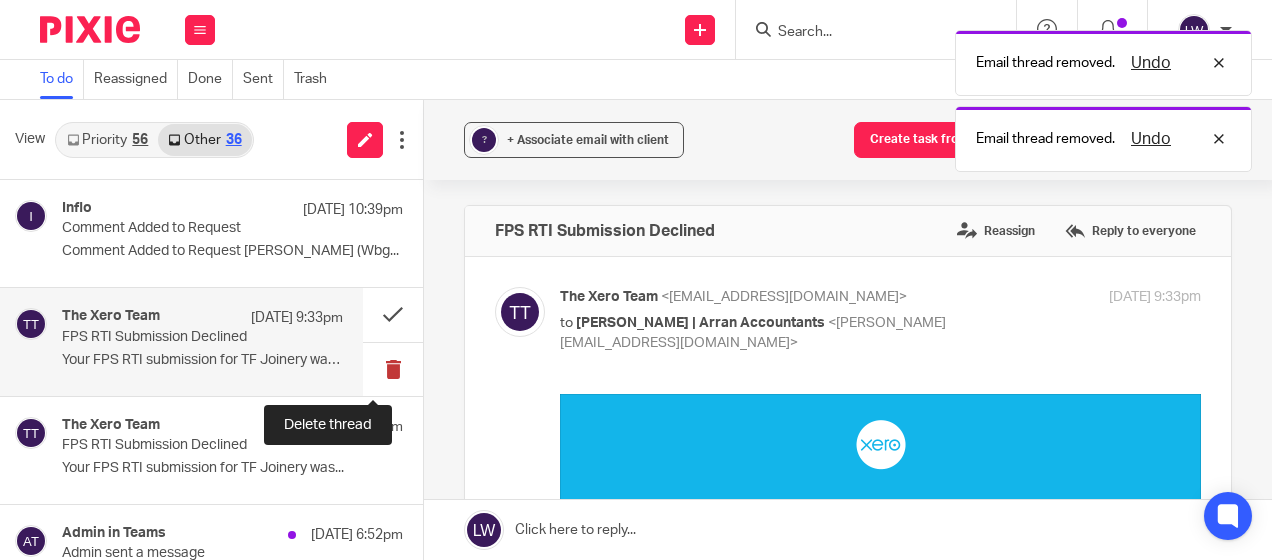 scroll, scrollTop: 0, scrollLeft: 0, axis: both 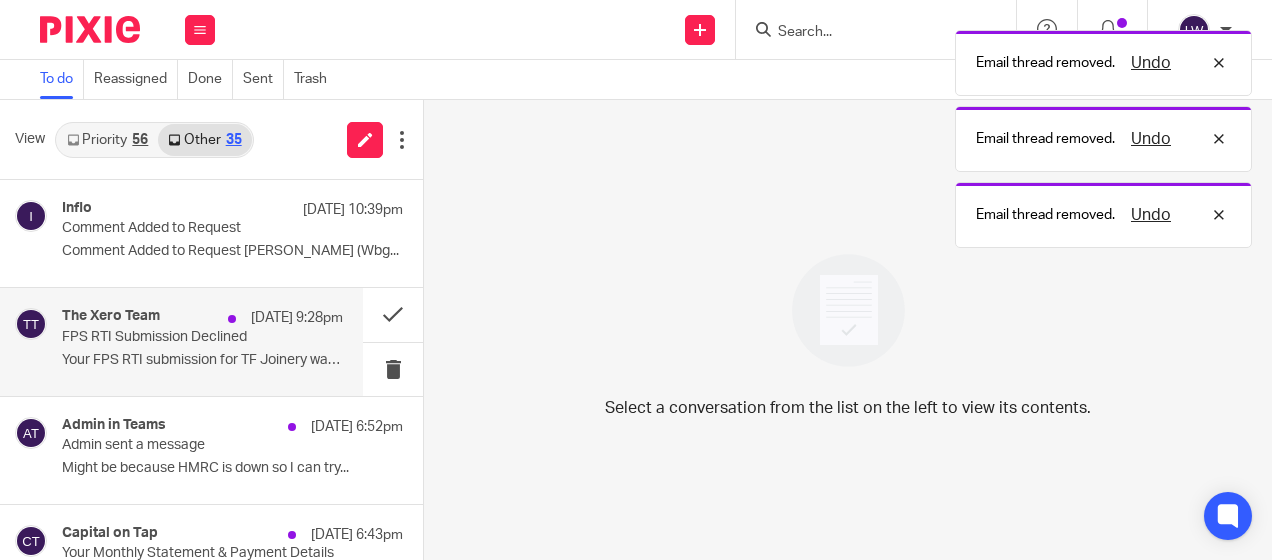 click on "Your FPS RTI submission for TF Joinery was..." at bounding box center [202, 360] 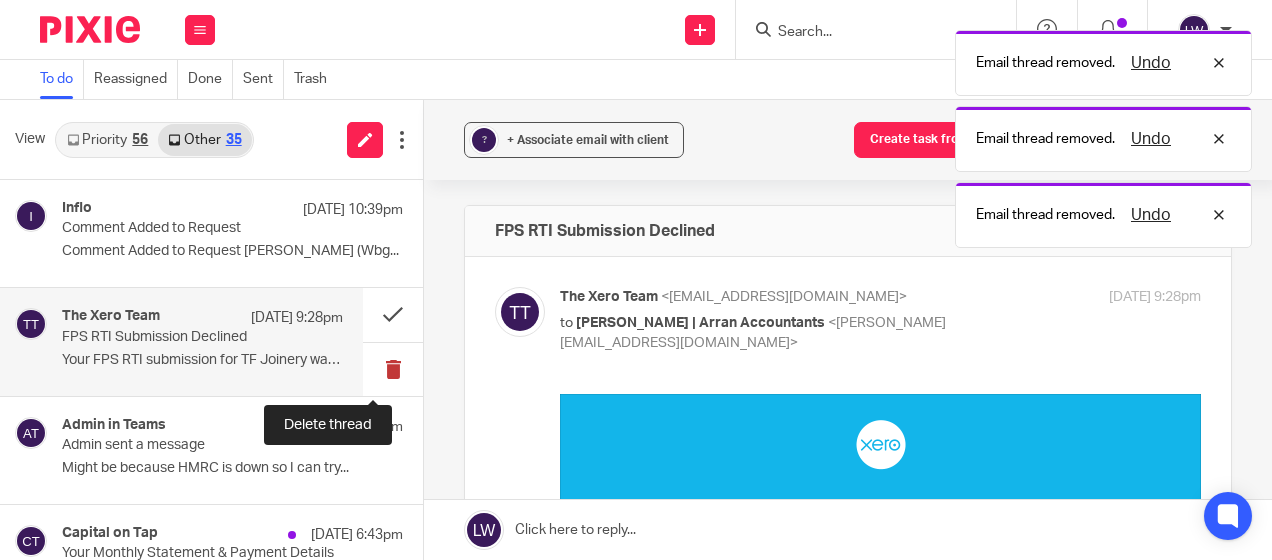 scroll, scrollTop: 0, scrollLeft: 0, axis: both 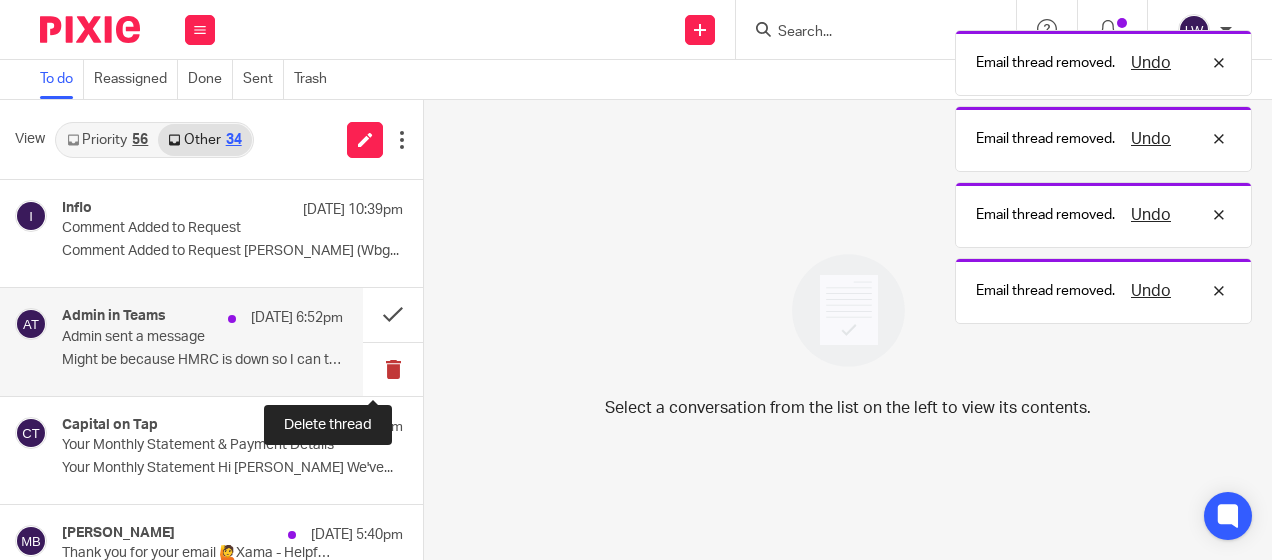 drag, startPoint x: 380, startPoint y: 366, endPoint x: 370, endPoint y: 367, distance: 10.049875 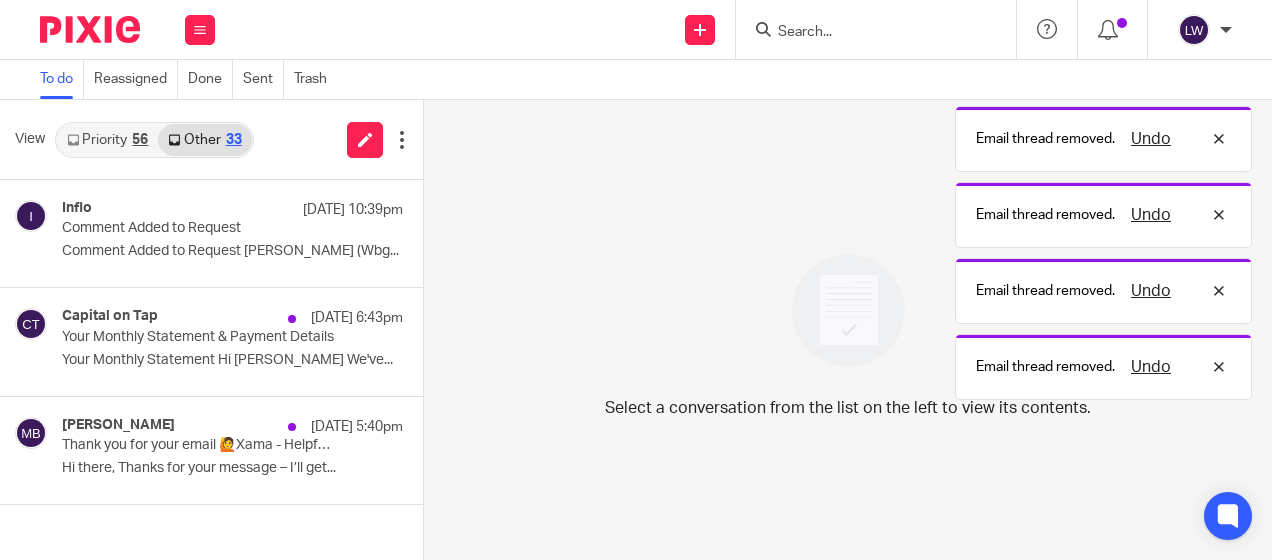 click on "Your Monthly Statement & Payment Details" at bounding box center [198, 337] 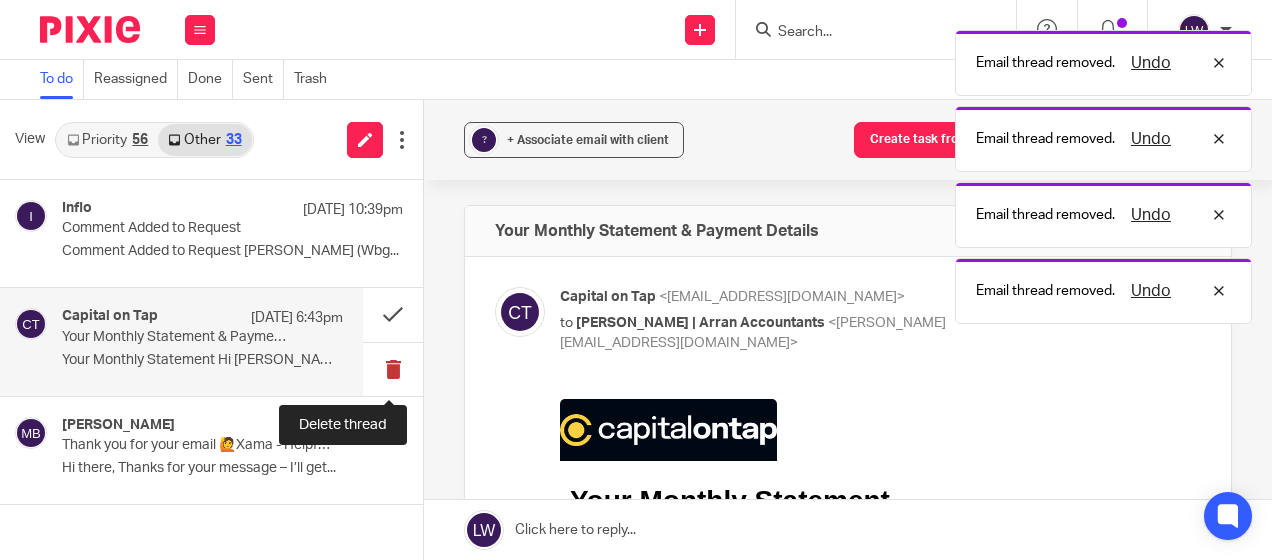 scroll, scrollTop: 0, scrollLeft: 0, axis: both 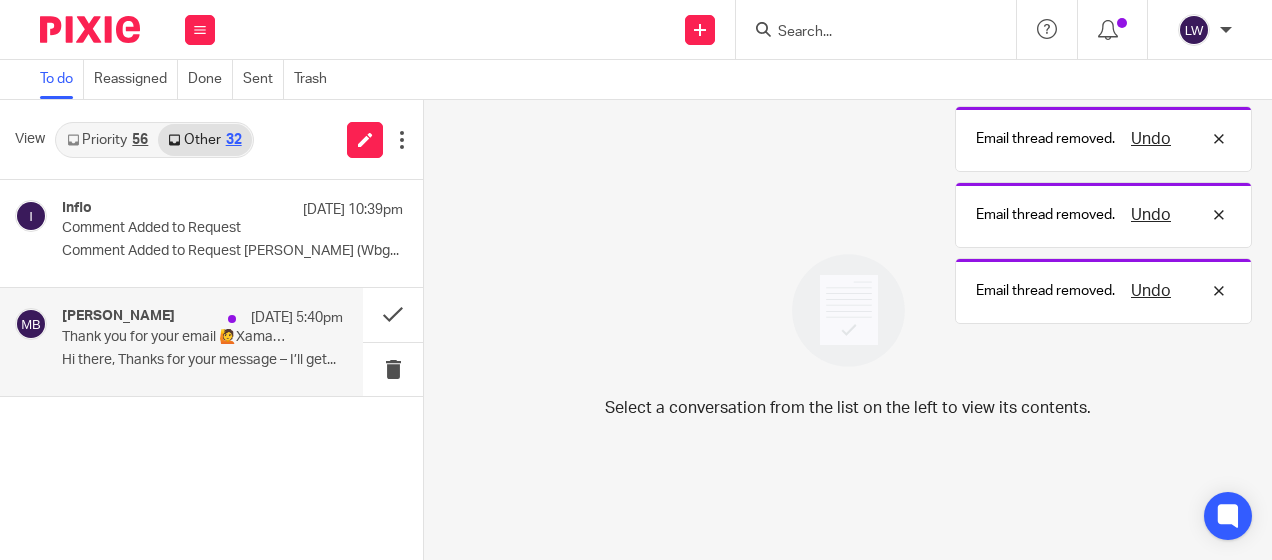 click on "Hi there,  Thanks for your message – I’ll get..." at bounding box center (202, 360) 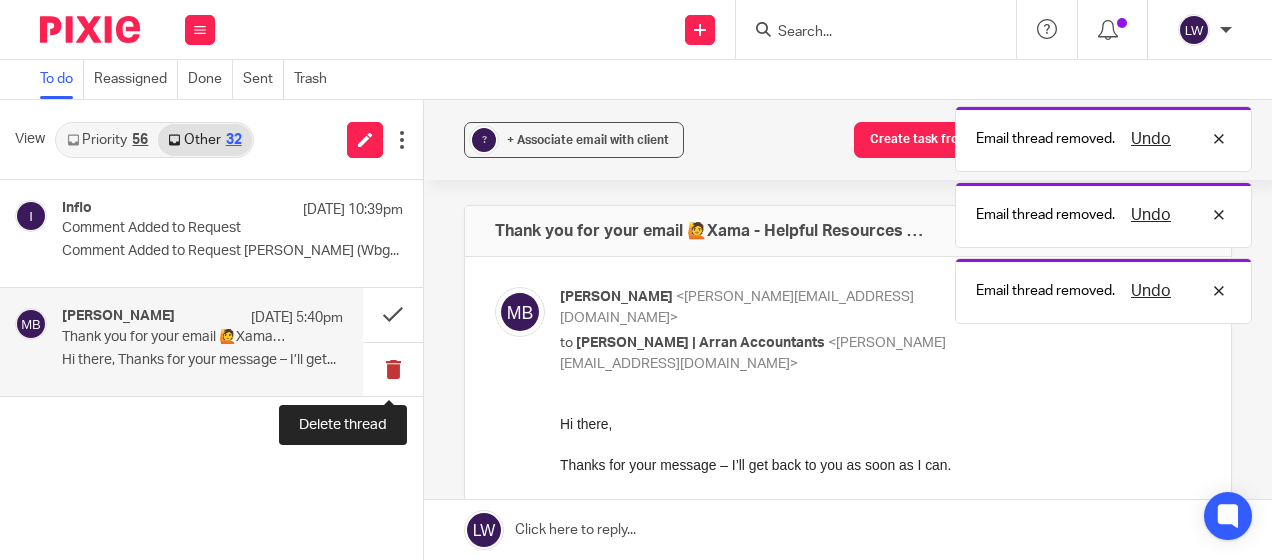 scroll, scrollTop: 0, scrollLeft: 0, axis: both 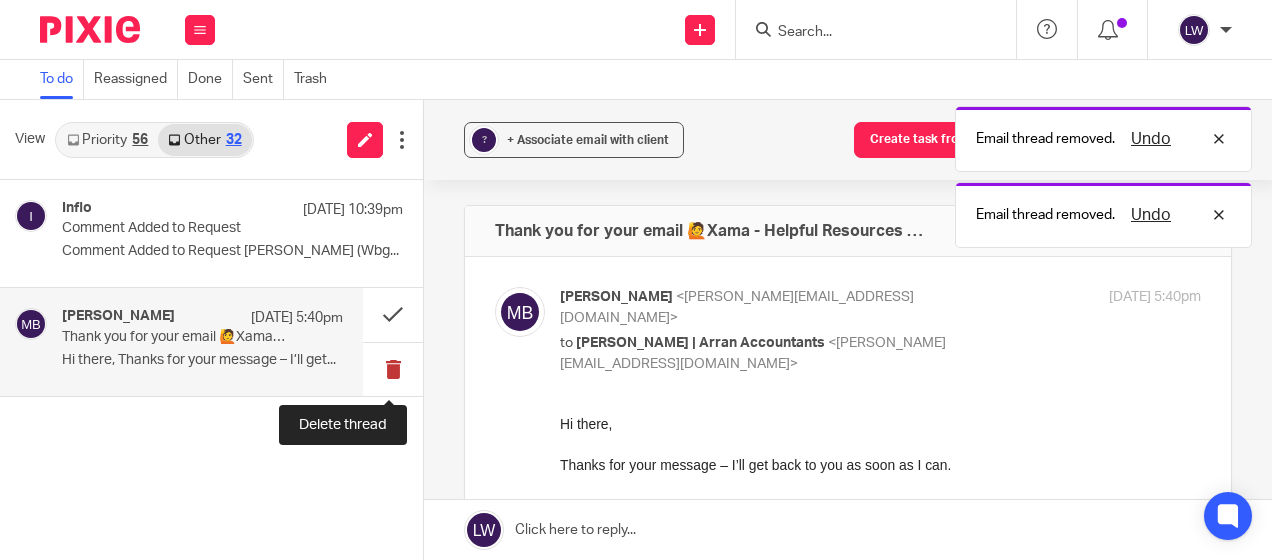 click at bounding box center (393, 369) 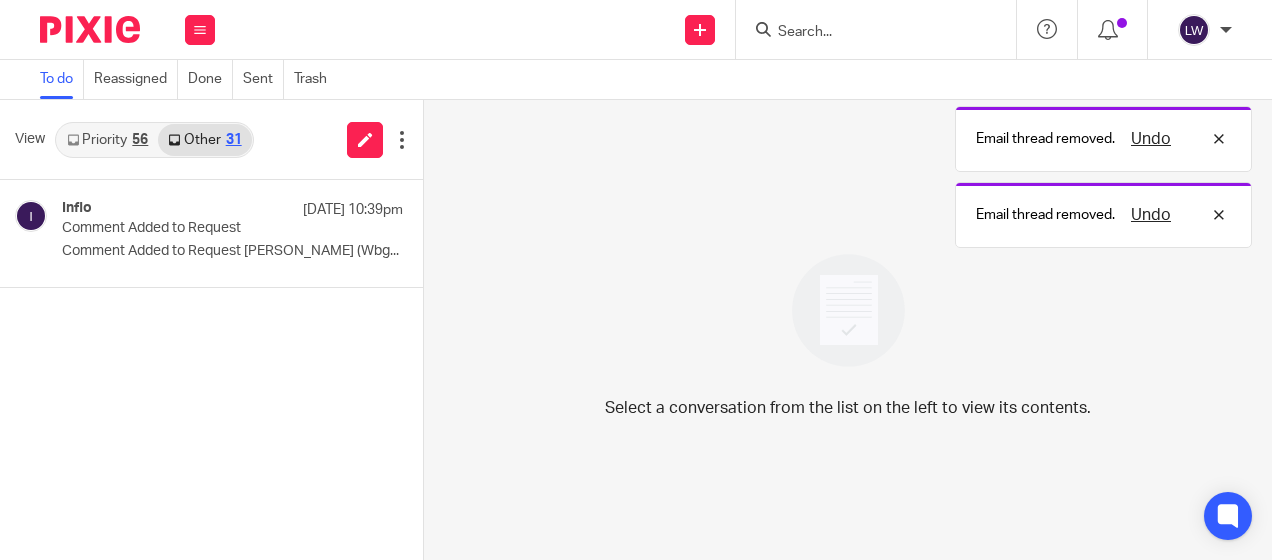 click on "Priority
56" at bounding box center [107, 140] 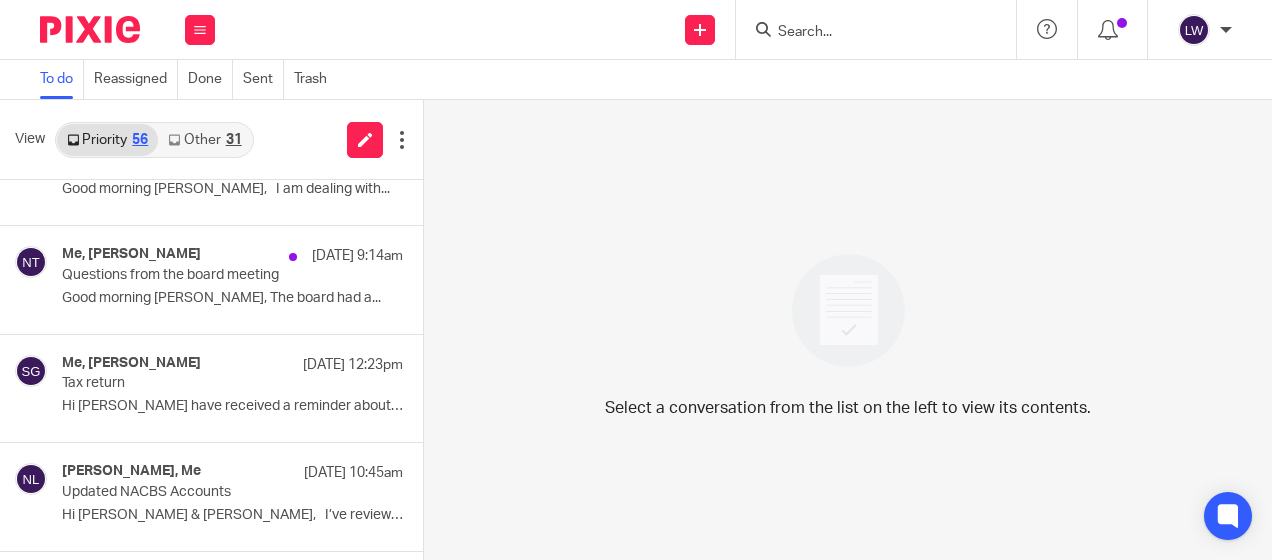 scroll, scrollTop: 400, scrollLeft: 0, axis: vertical 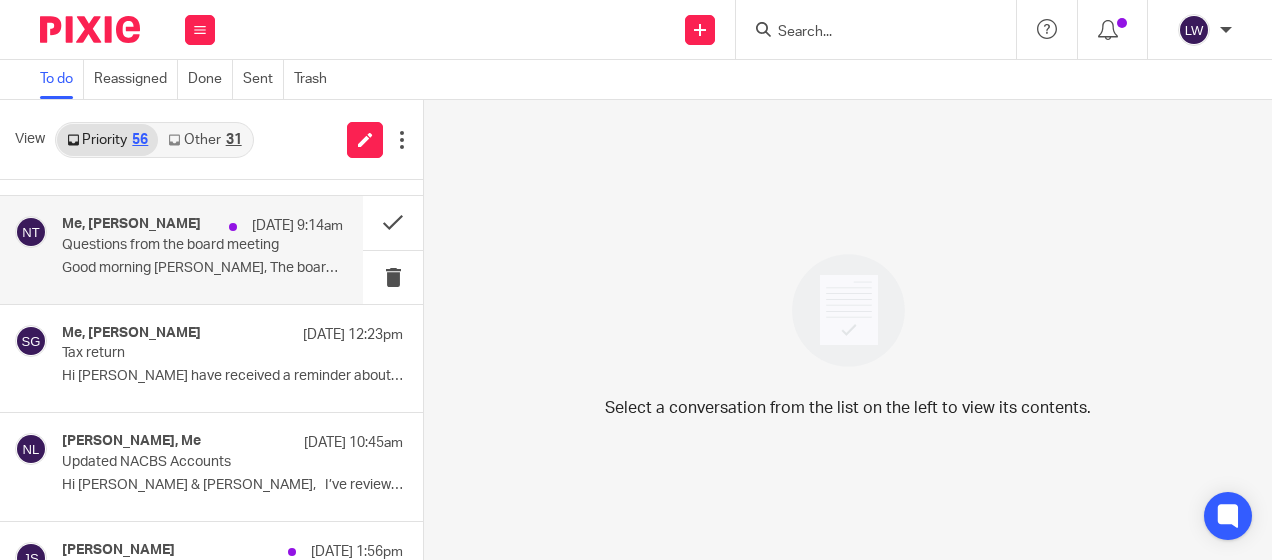 click on "Me, Nickyie Thomas
10 Jul 9:14am   Questions from the board meeting   Good morning Lorna,        The board had a..." at bounding box center [202, 249] 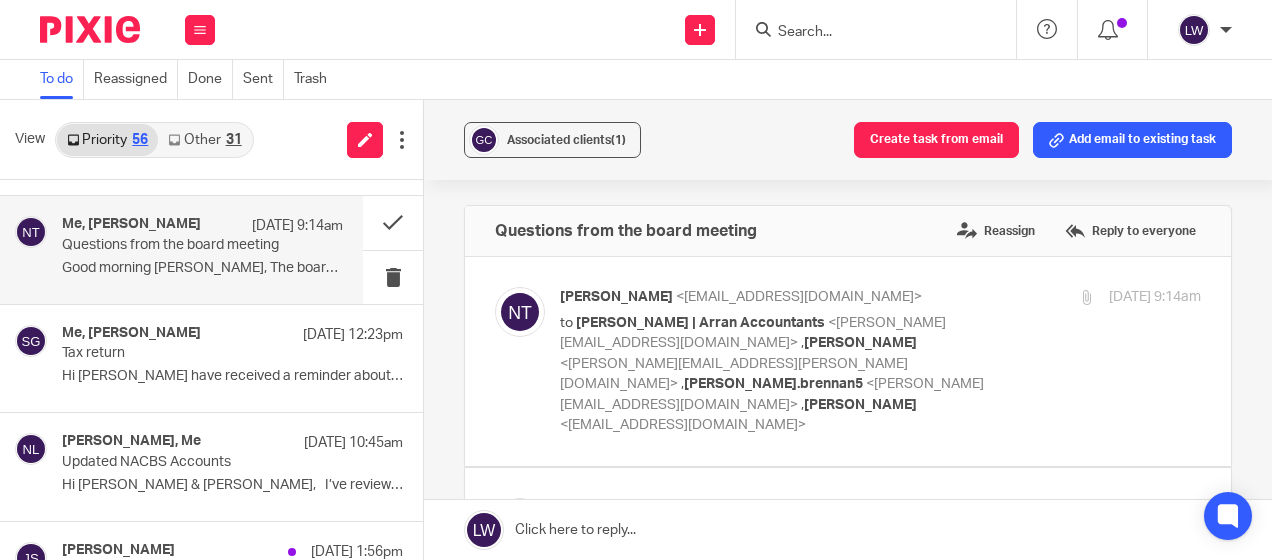 scroll, scrollTop: 0, scrollLeft: 0, axis: both 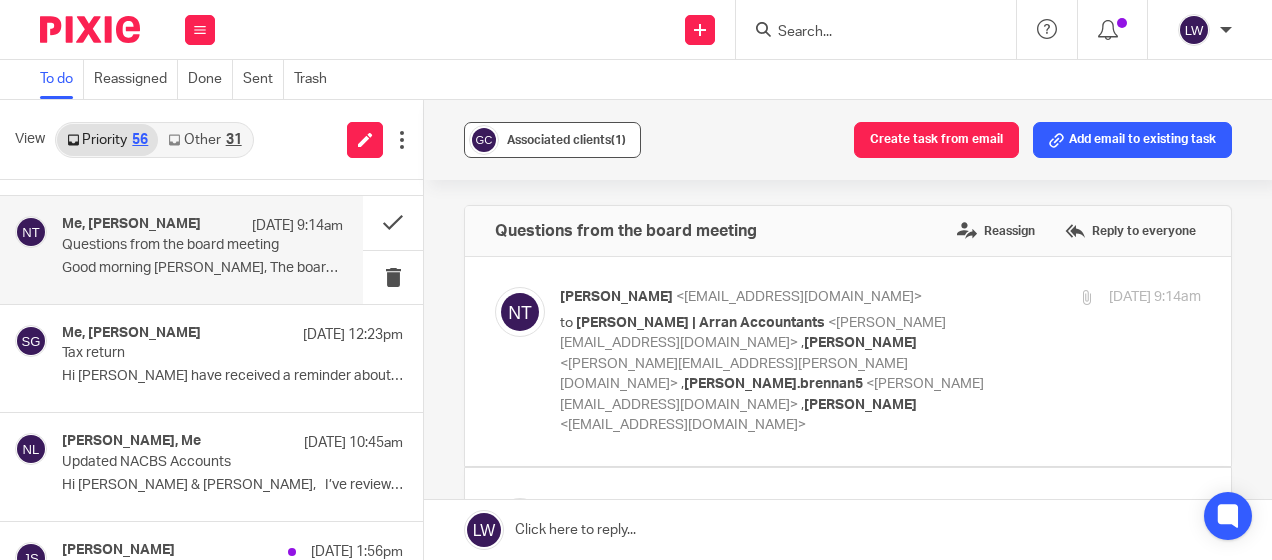 click on "Associated clients  (1)" at bounding box center [566, 140] 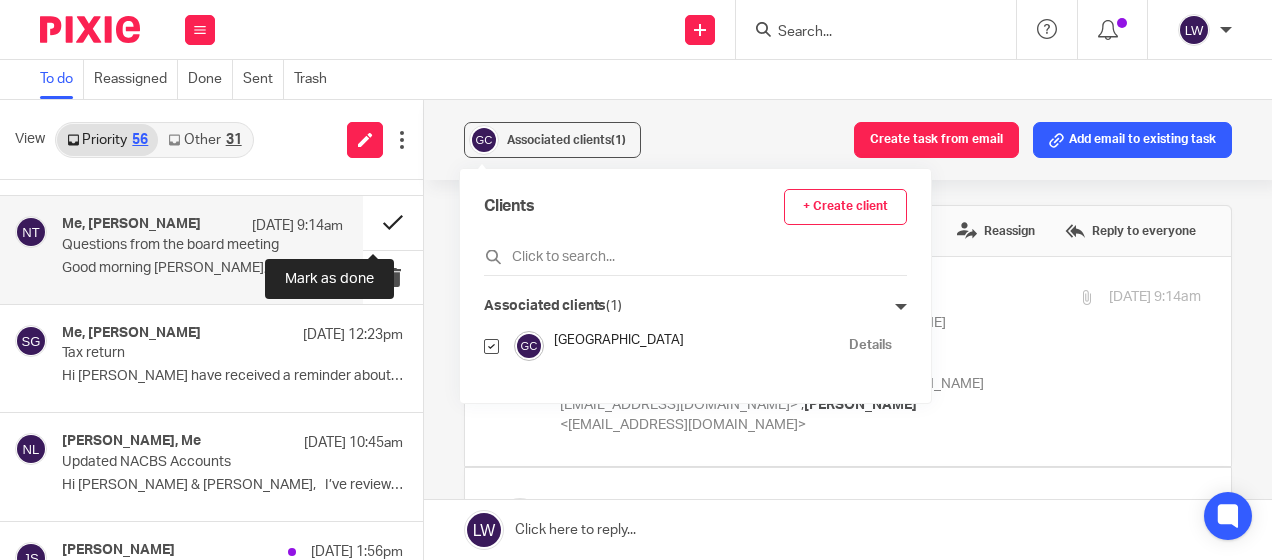 click at bounding box center [393, 222] 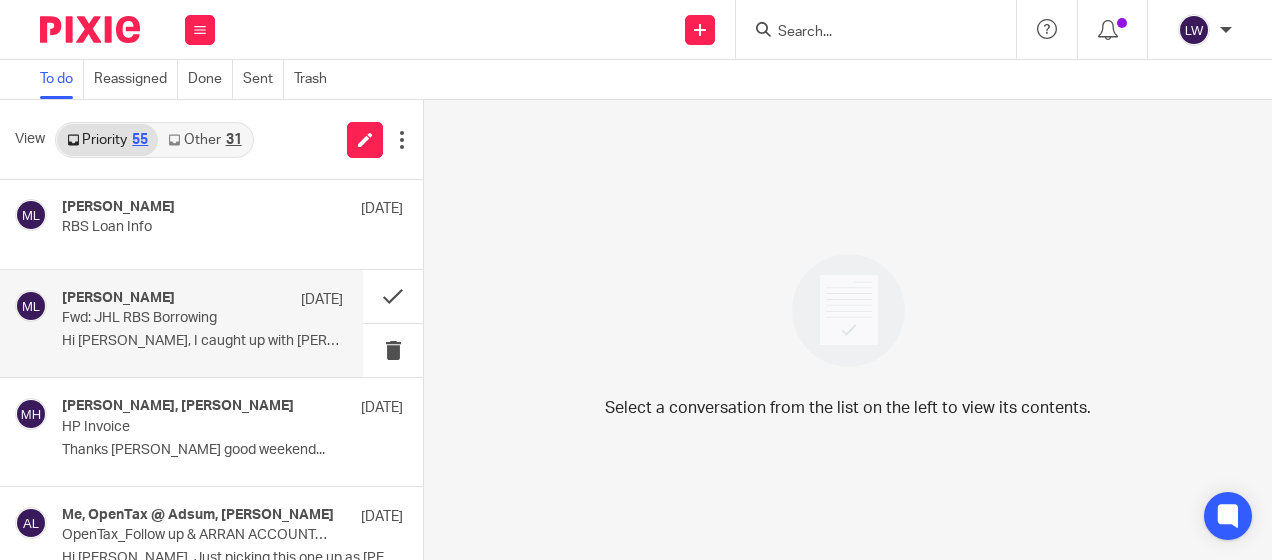 scroll, scrollTop: 1100, scrollLeft: 0, axis: vertical 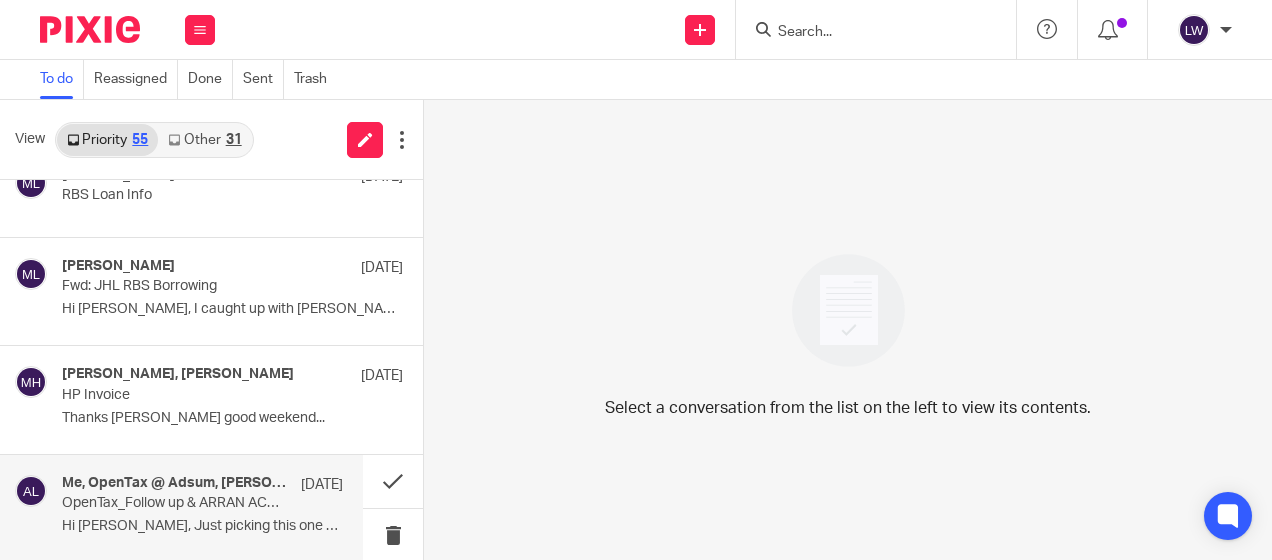 click on "Hi Lorna,    Just picking this one up as Olya's..." at bounding box center (202, 526) 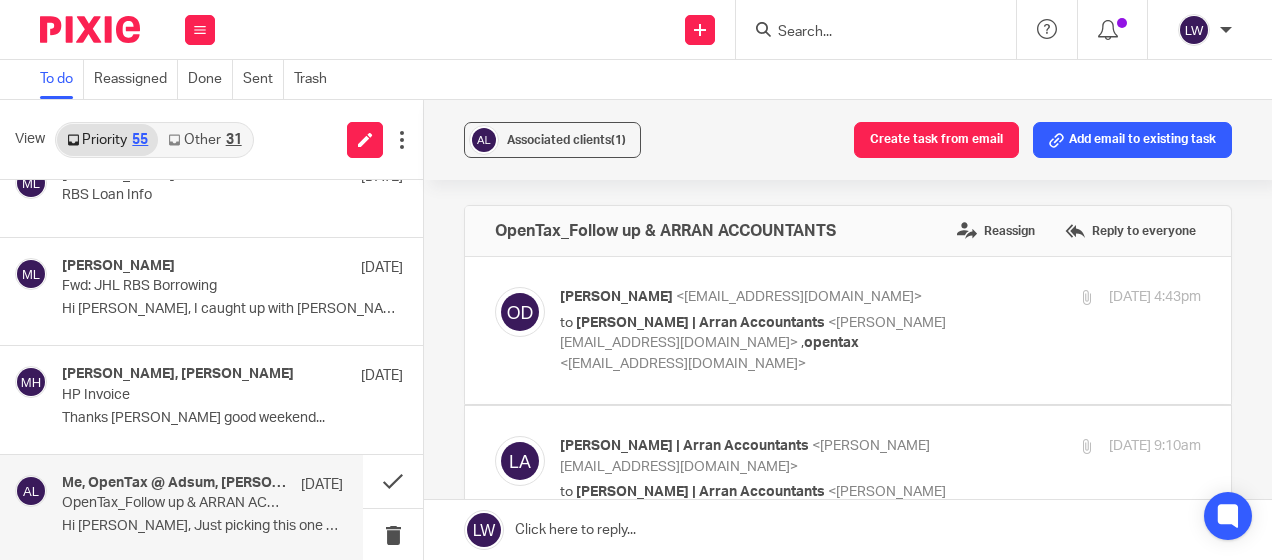 scroll, scrollTop: 0, scrollLeft: 0, axis: both 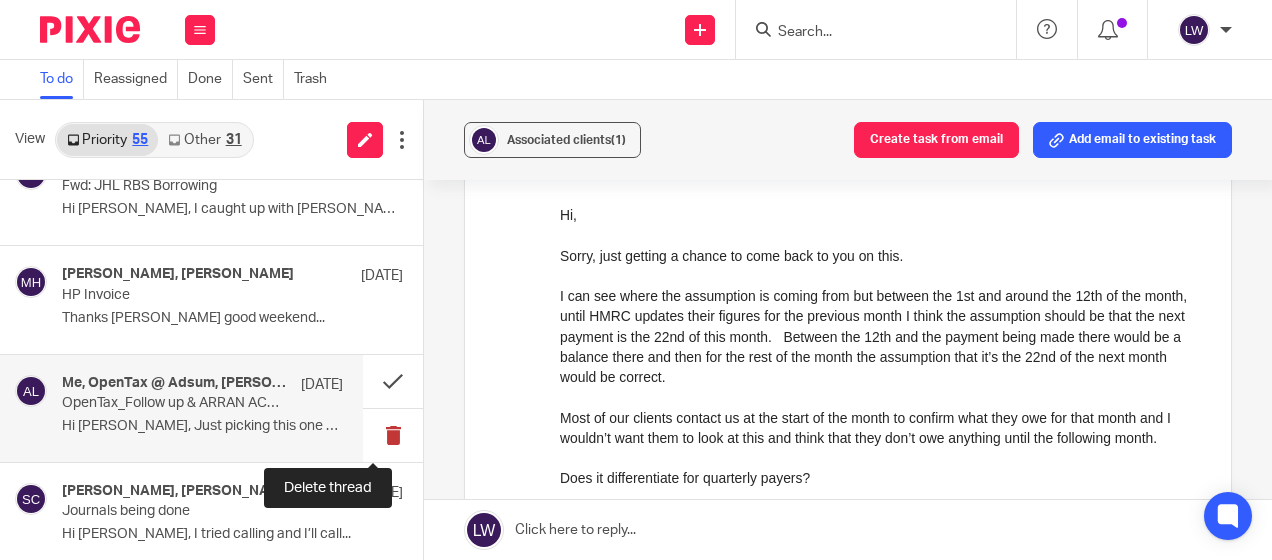 click at bounding box center [393, 435] 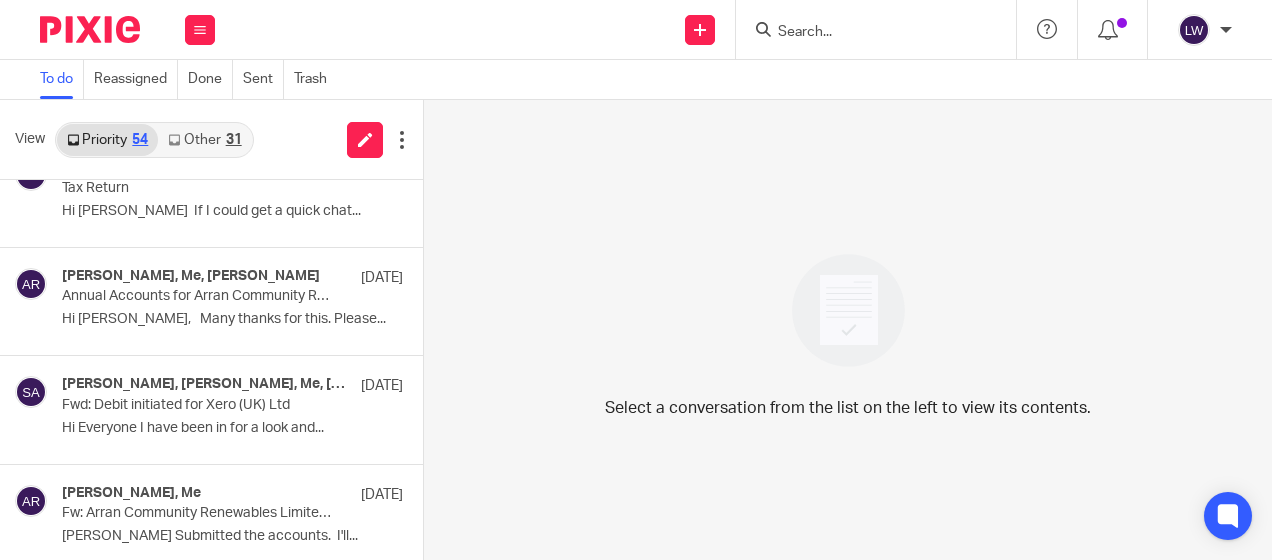 scroll, scrollTop: 2000, scrollLeft: 0, axis: vertical 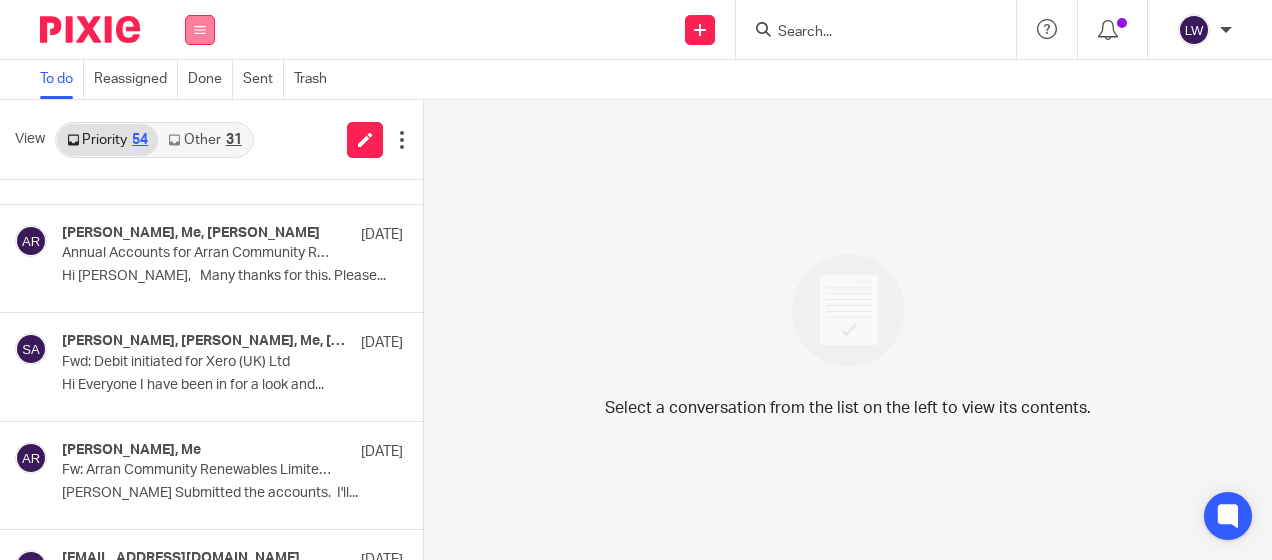 click at bounding box center (200, 30) 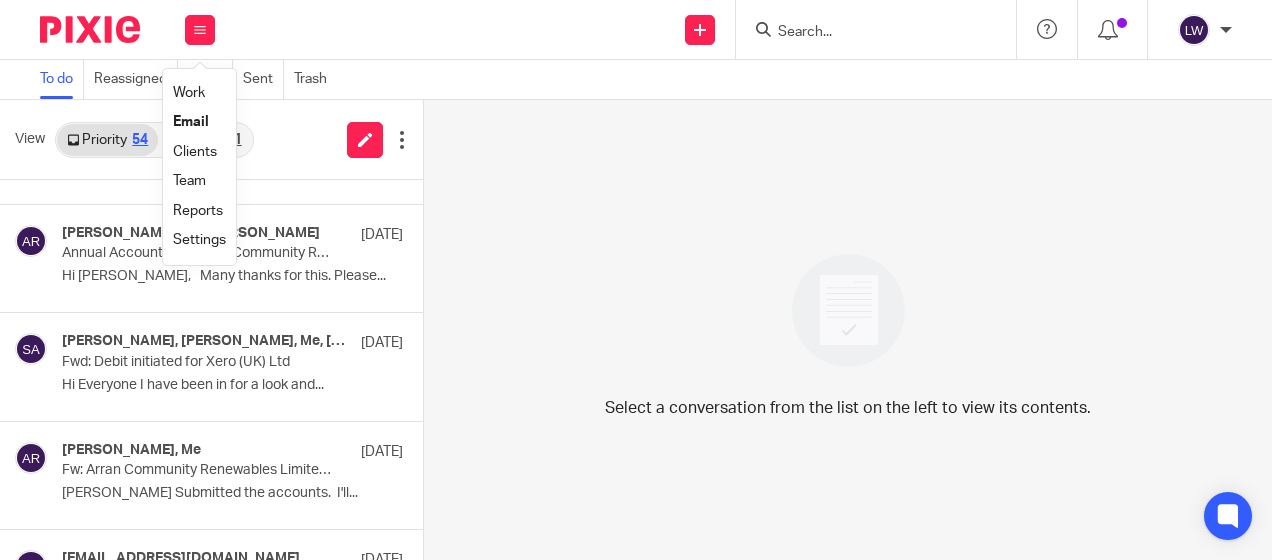 click on "Email" at bounding box center [199, 122] 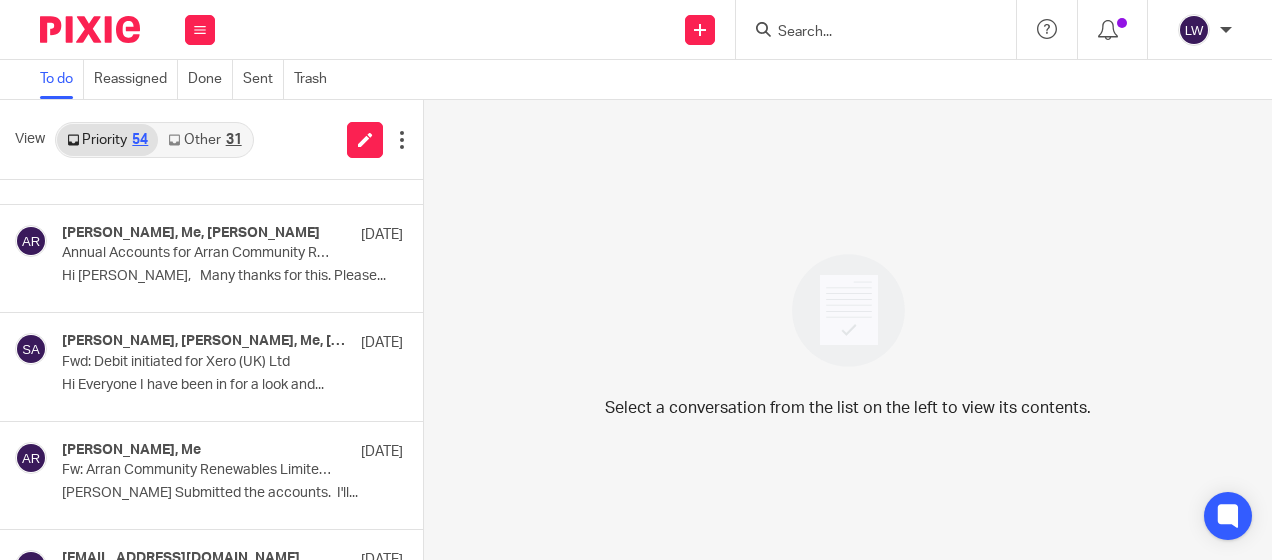 click on "Other
31" at bounding box center [204, 140] 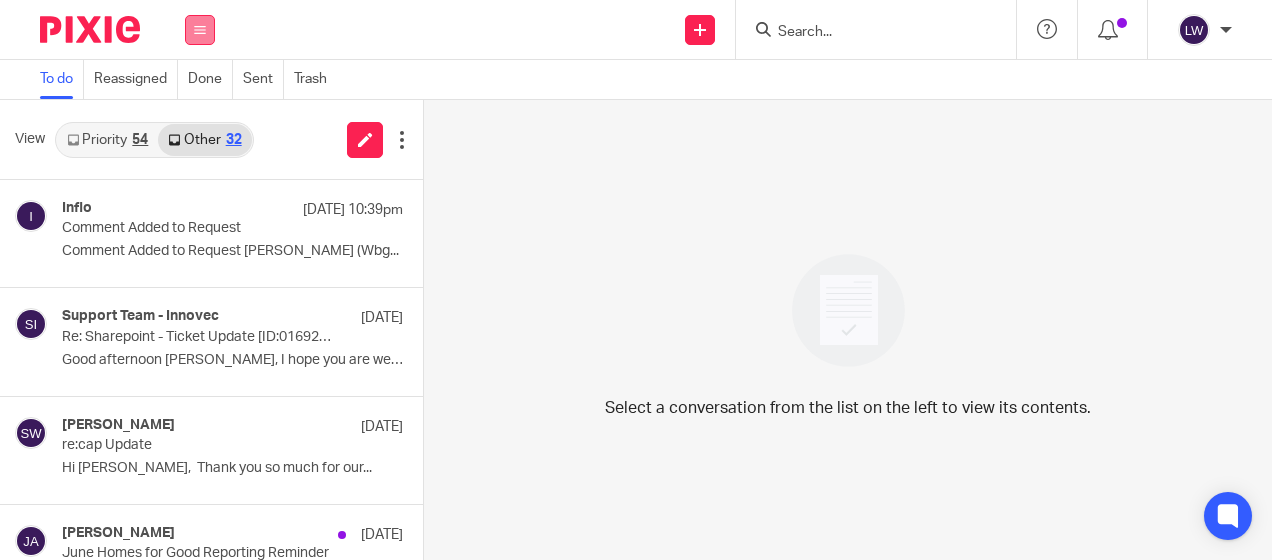 click at bounding box center (200, 30) 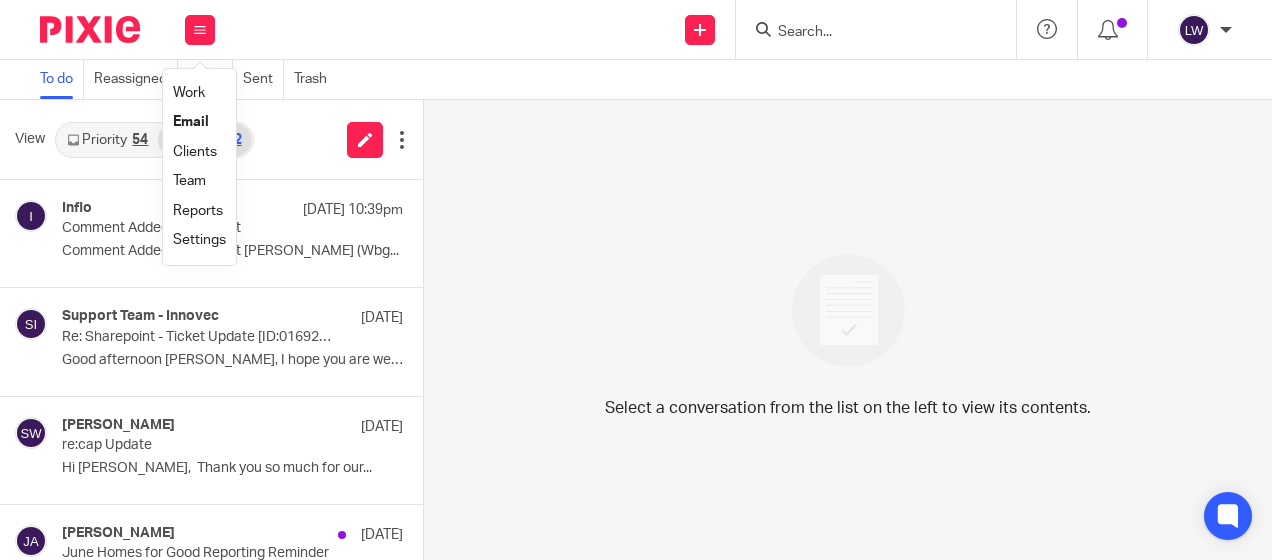 click on "Email" at bounding box center (191, 122) 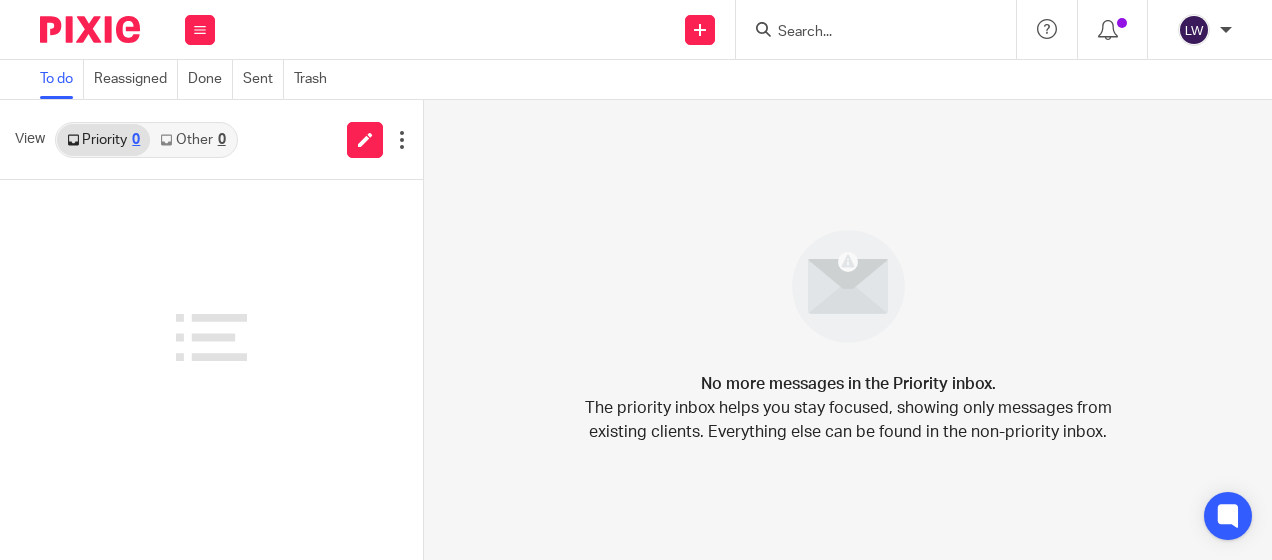 scroll, scrollTop: 0, scrollLeft: 0, axis: both 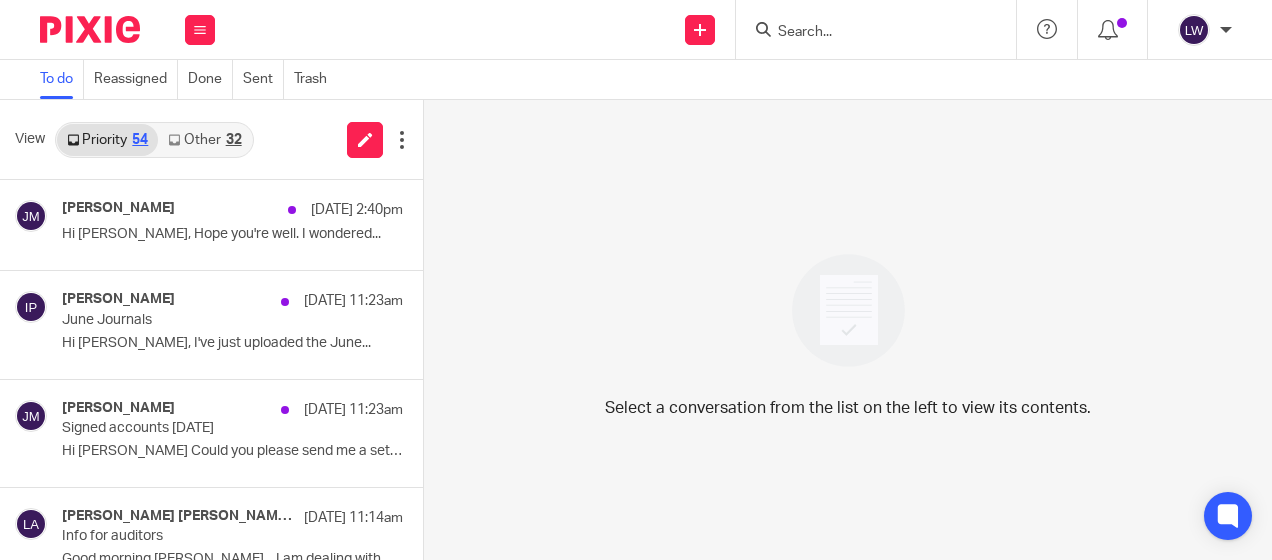 click on "Other
32" at bounding box center (204, 140) 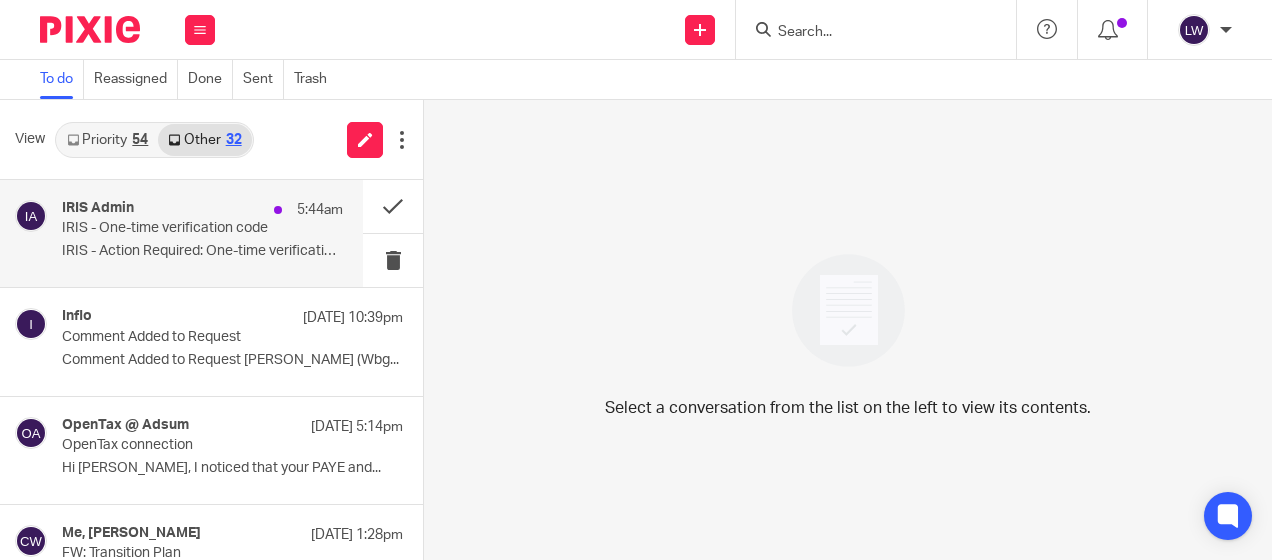 click on "IRIS - One-time verification code" at bounding box center [174, 228] 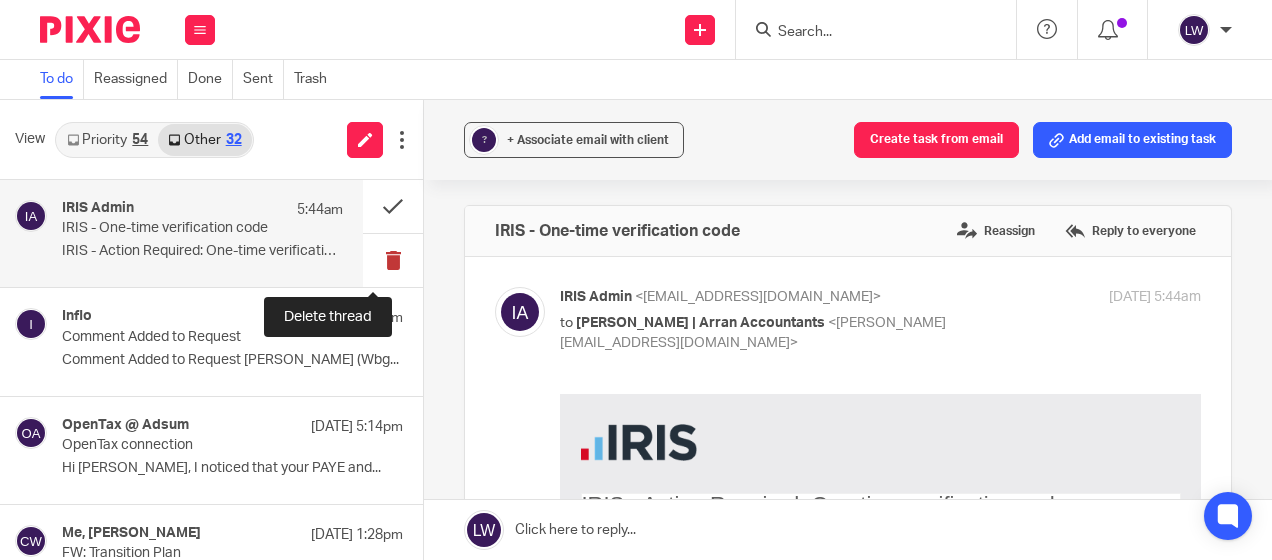 scroll, scrollTop: 0, scrollLeft: 0, axis: both 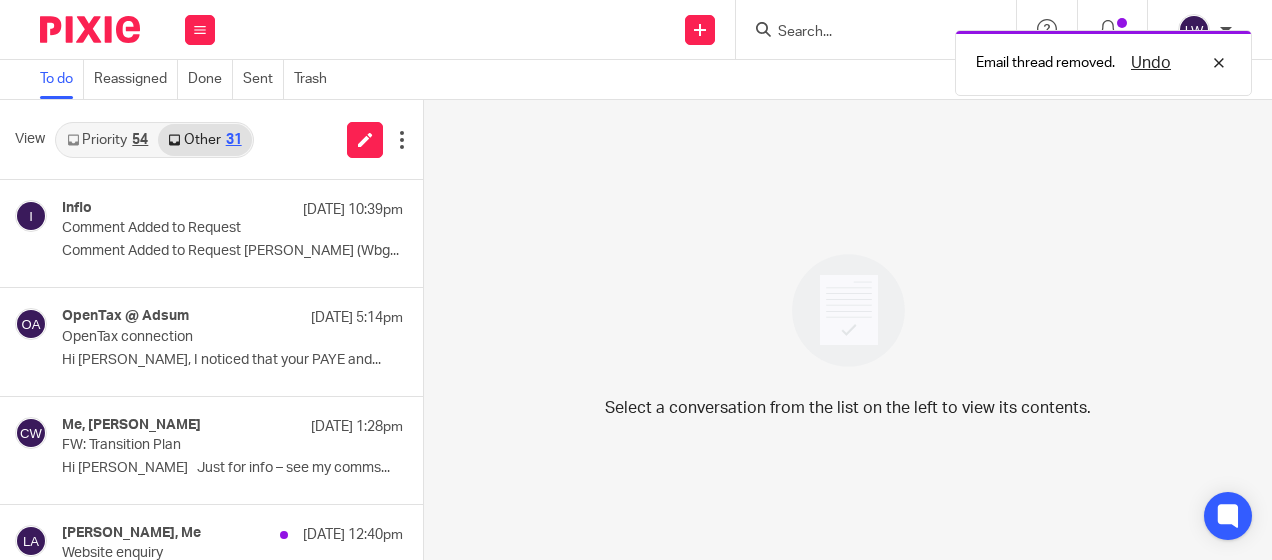 click on "Priority
54" at bounding box center [107, 140] 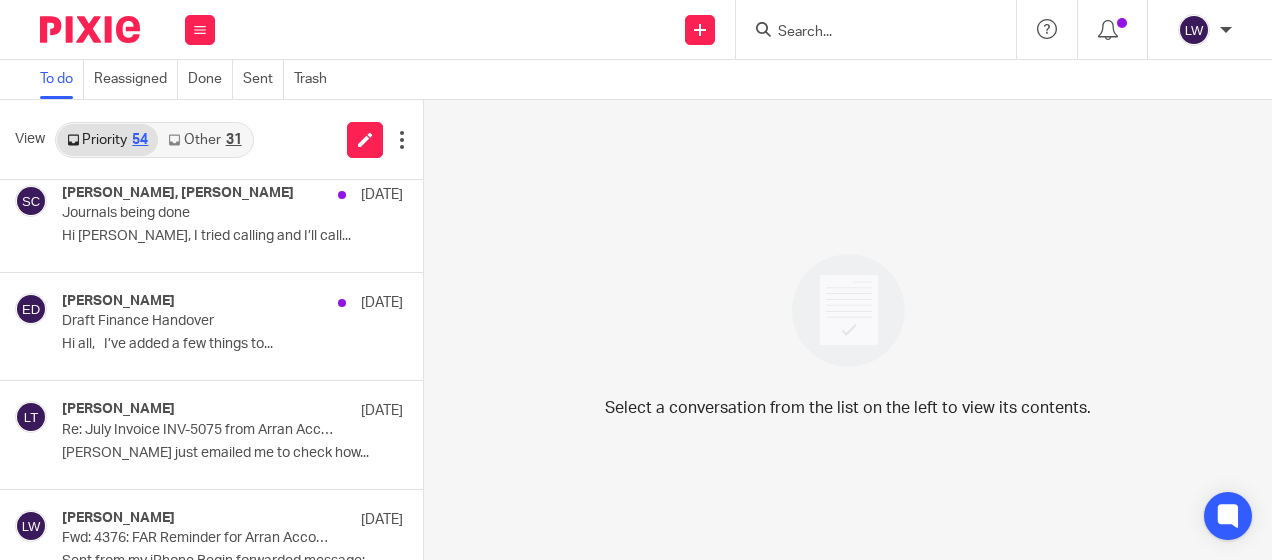 scroll, scrollTop: 1400, scrollLeft: 0, axis: vertical 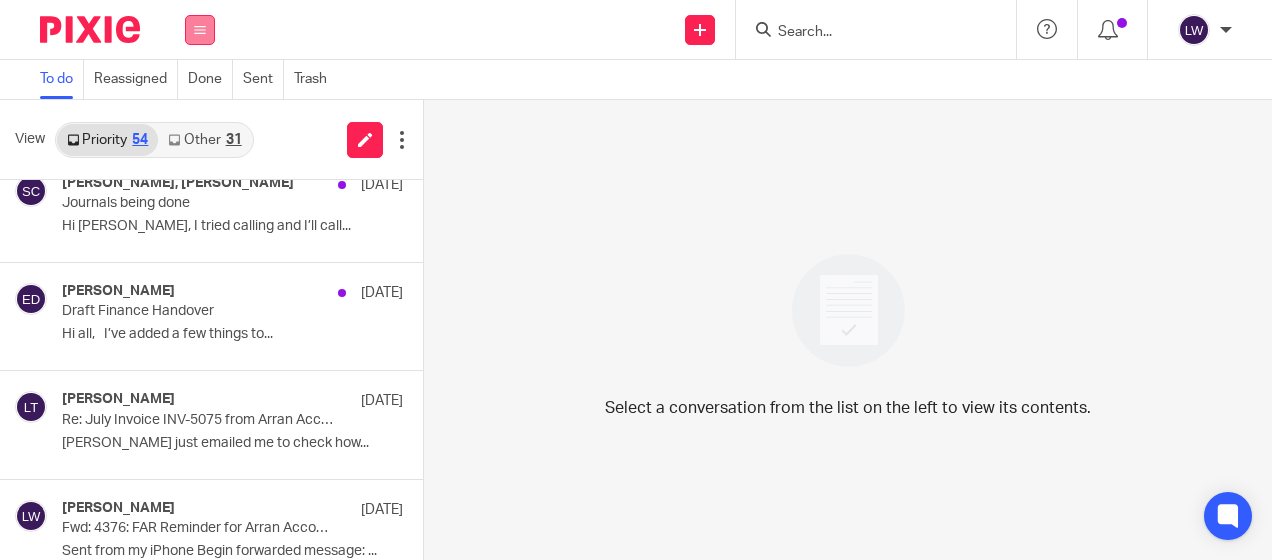 click at bounding box center [200, 30] 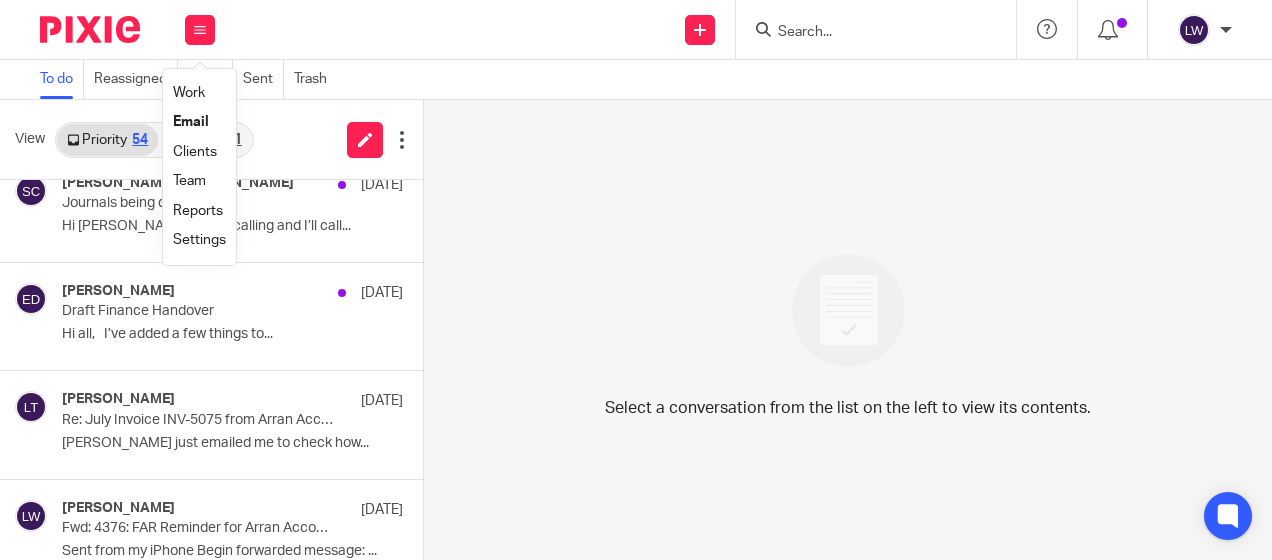 click on "Email" at bounding box center (191, 122) 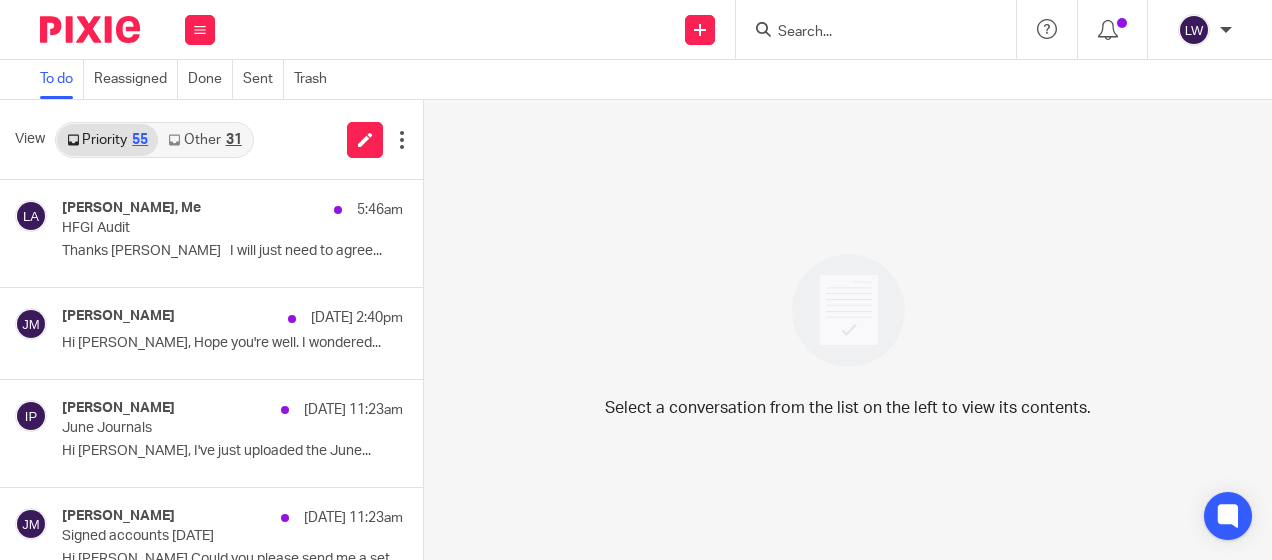 scroll, scrollTop: 0, scrollLeft: 0, axis: both 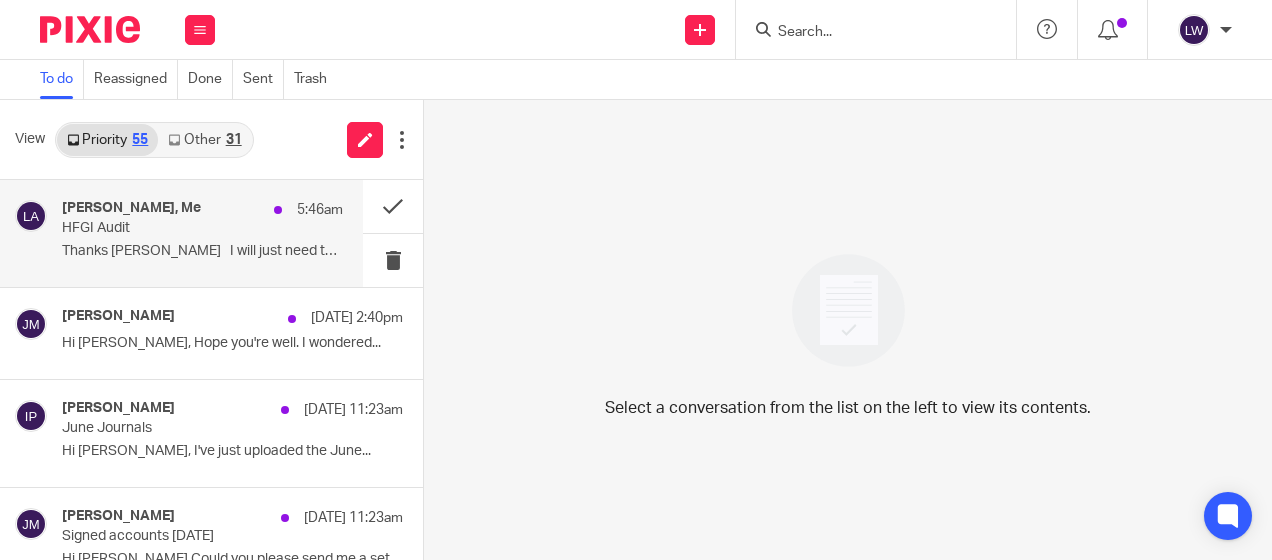 click on "Jeremy Ince, Me
5:46am   HFGI Audit   Thanks Lorna     I will just need to agree..." at bounding box center [202, 233] 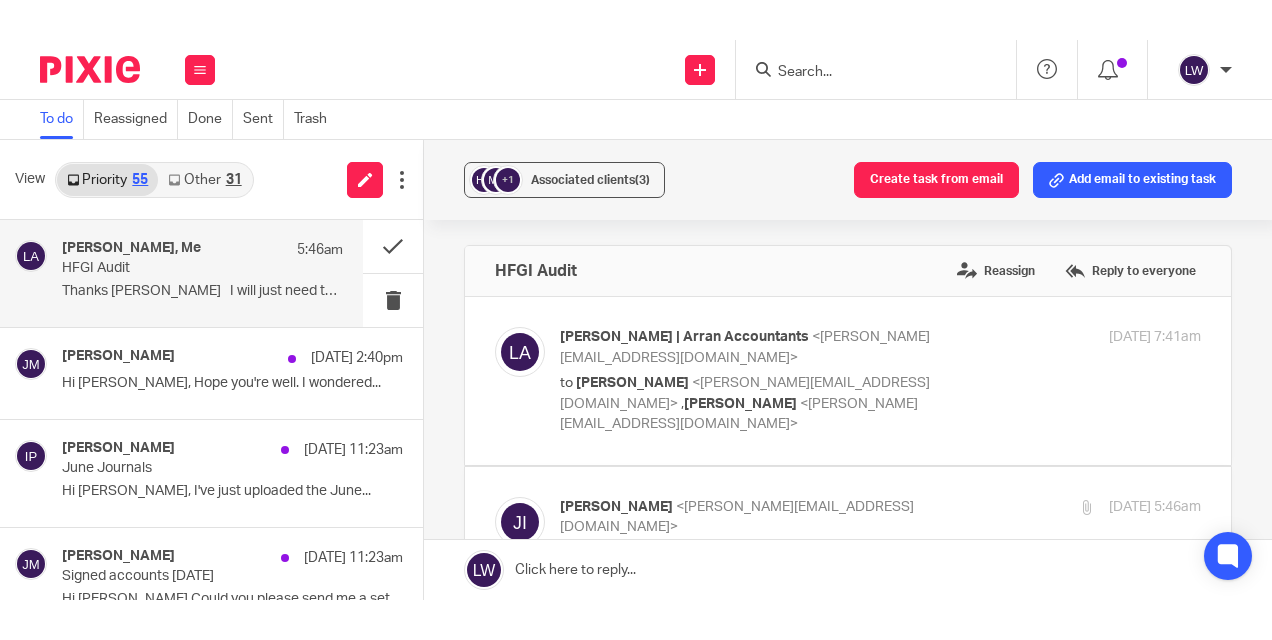 scroll, scrollTop: 0, scrollLeft: 0, axis: both 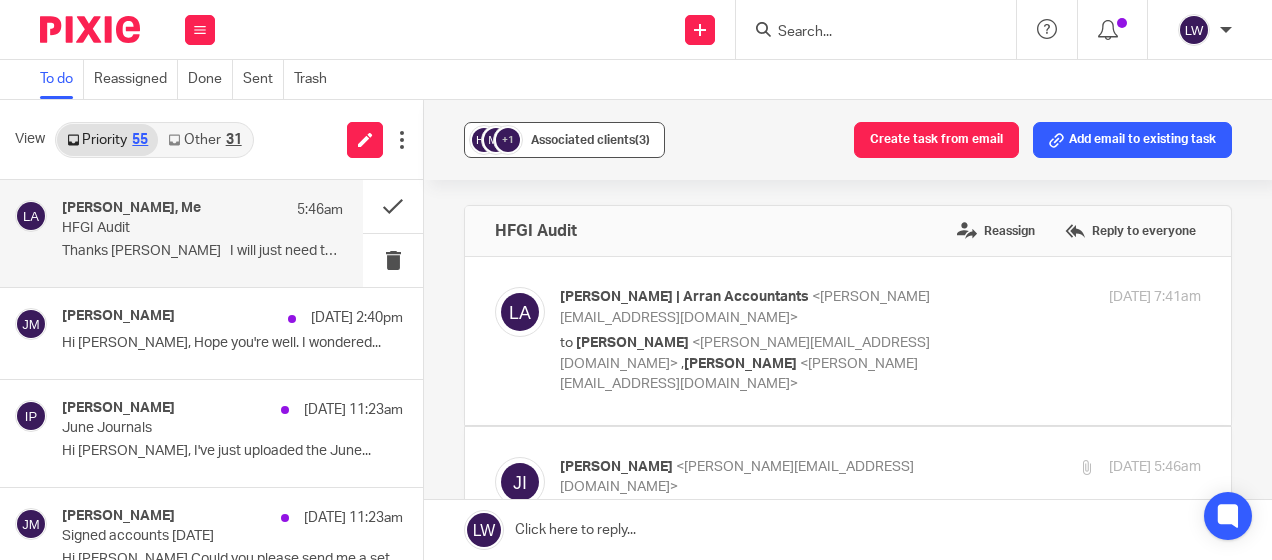 click on "Associated clients  (3)" at bounding box center [590, 140] 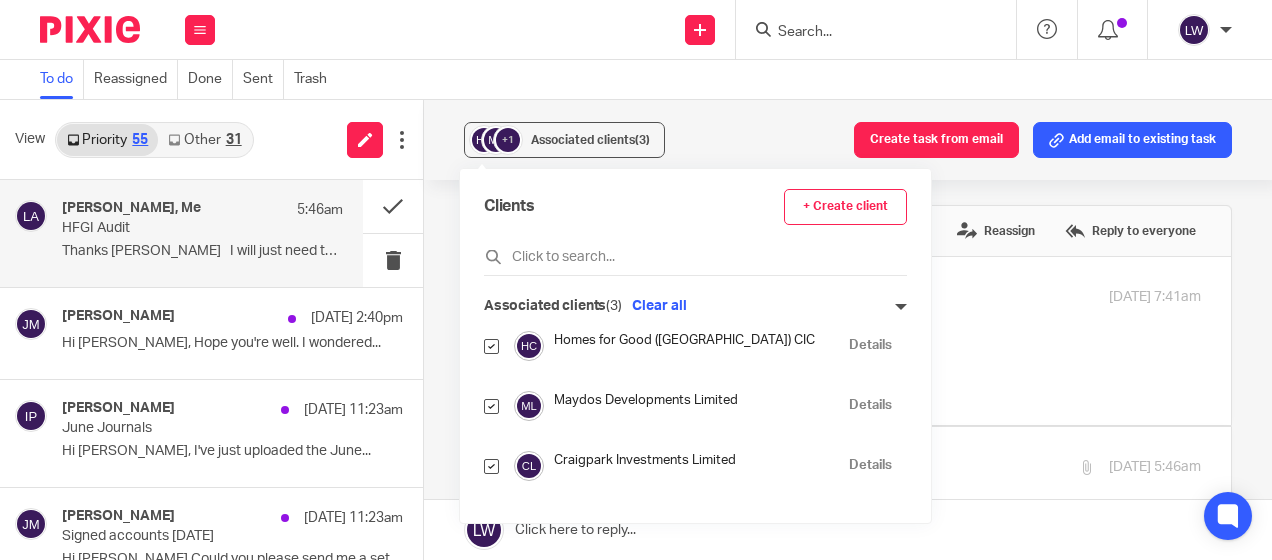 click at bounding box center [491, 346] 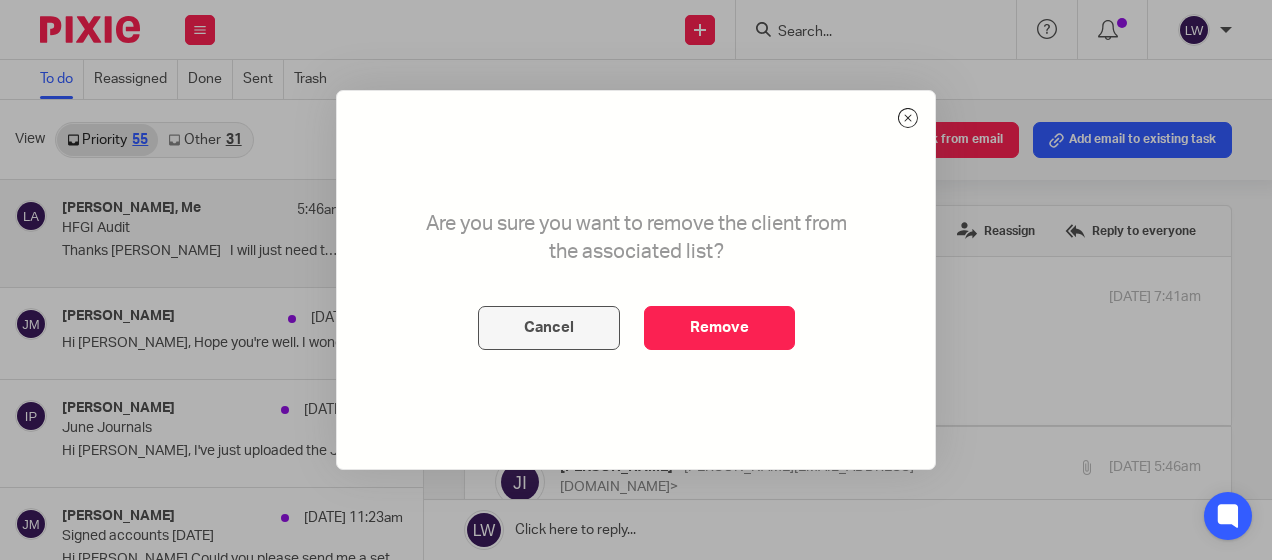 click on "Cancel" at bounding box center [549, 328] 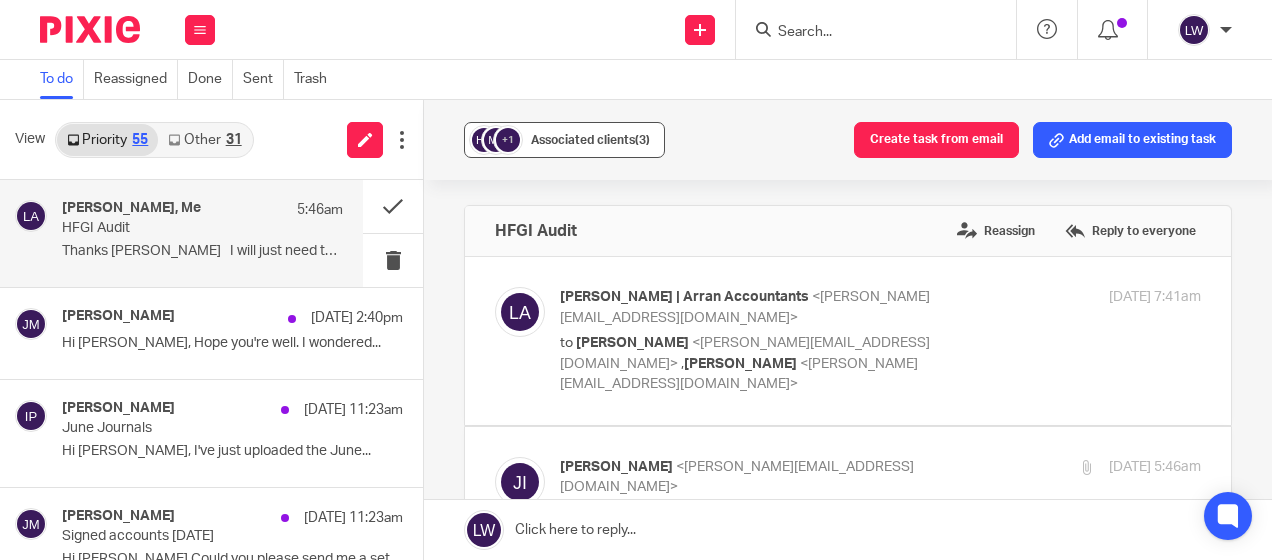 click on "Associated clients  (3)" at bounding box center [590, 140] 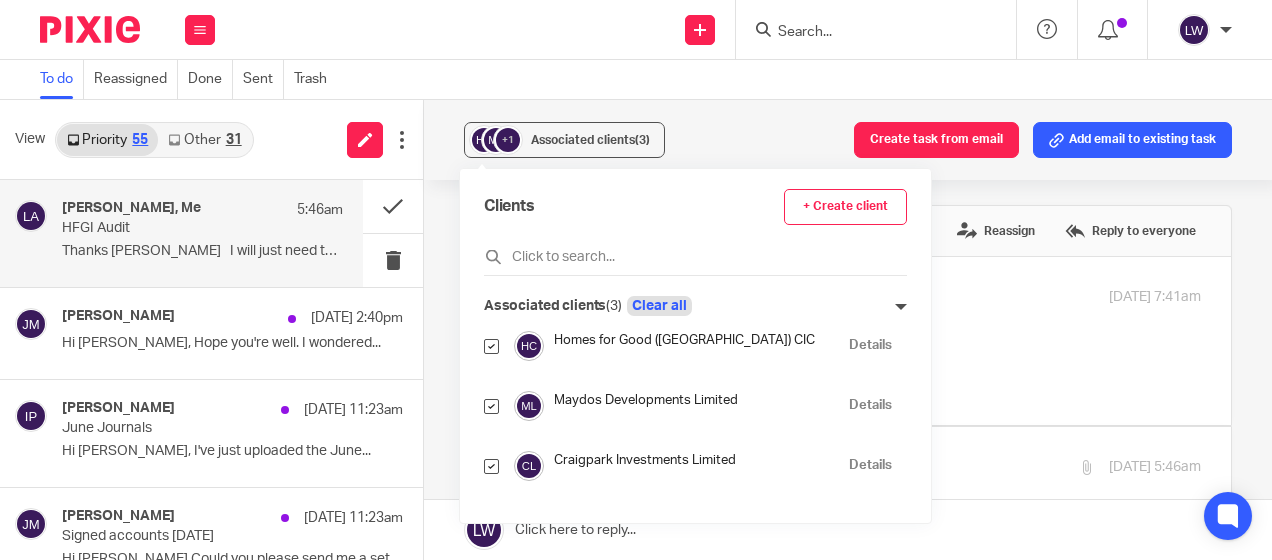 click on "Clear all" at bounding box center [659, 306] 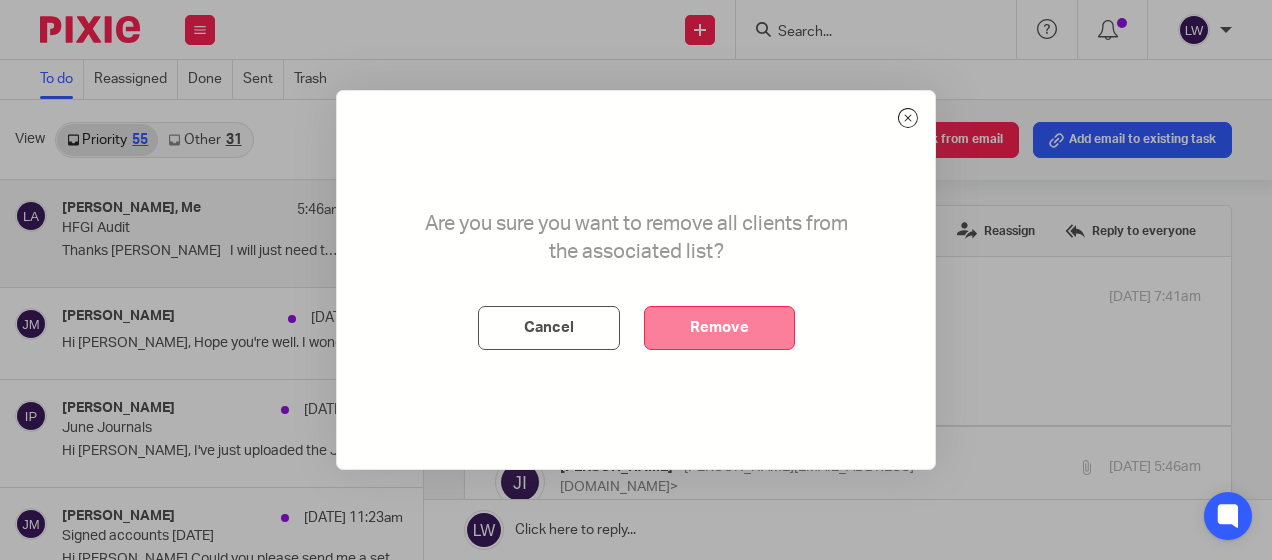 click on "Remove" at bounding box center (719, 328) 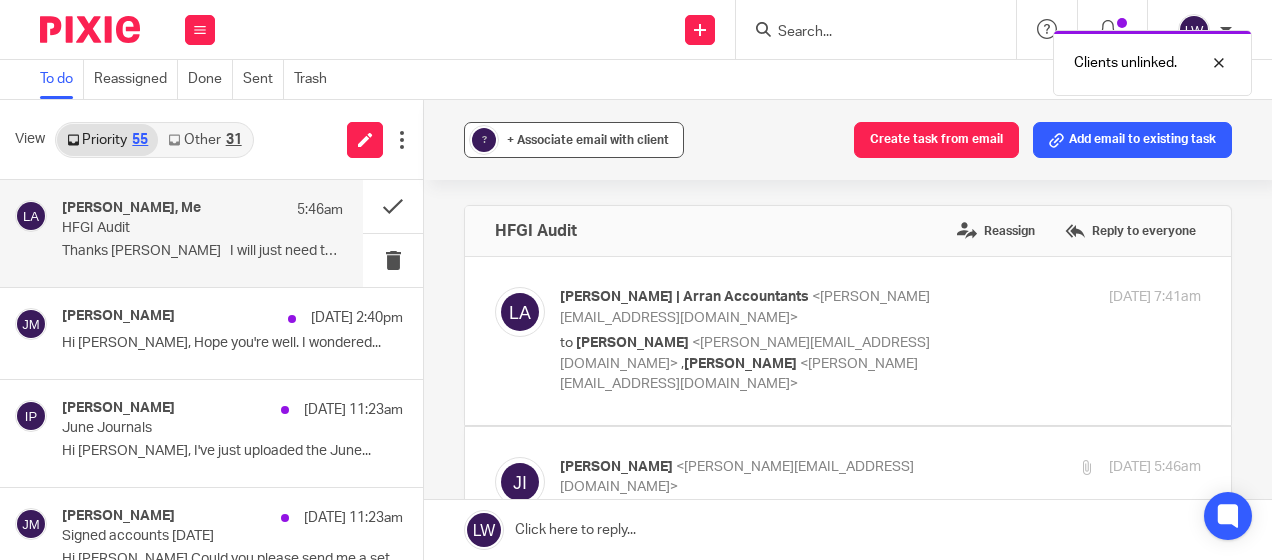 click on "?
+ Associate email with client" at bounding box center [574, 140] 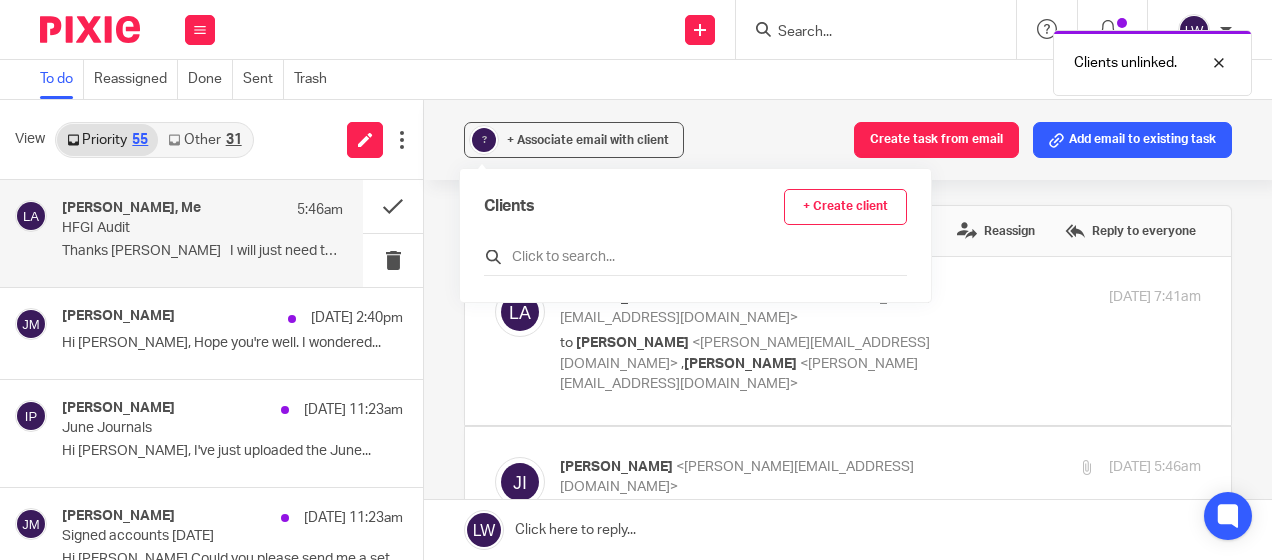 click at bounding box center [695, 257] 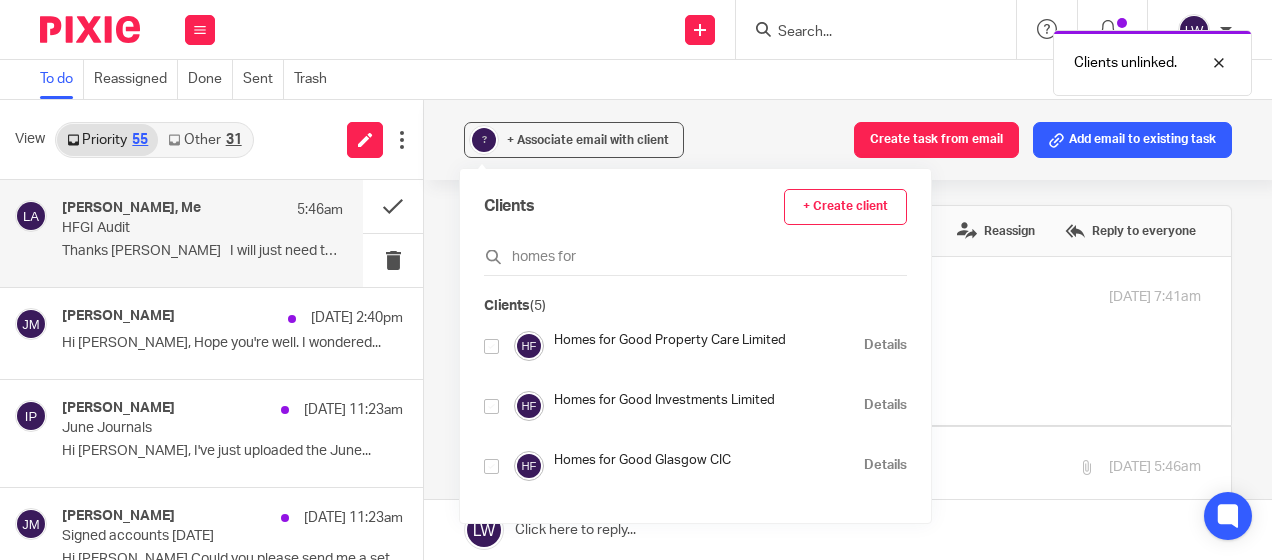 type on "homes for" 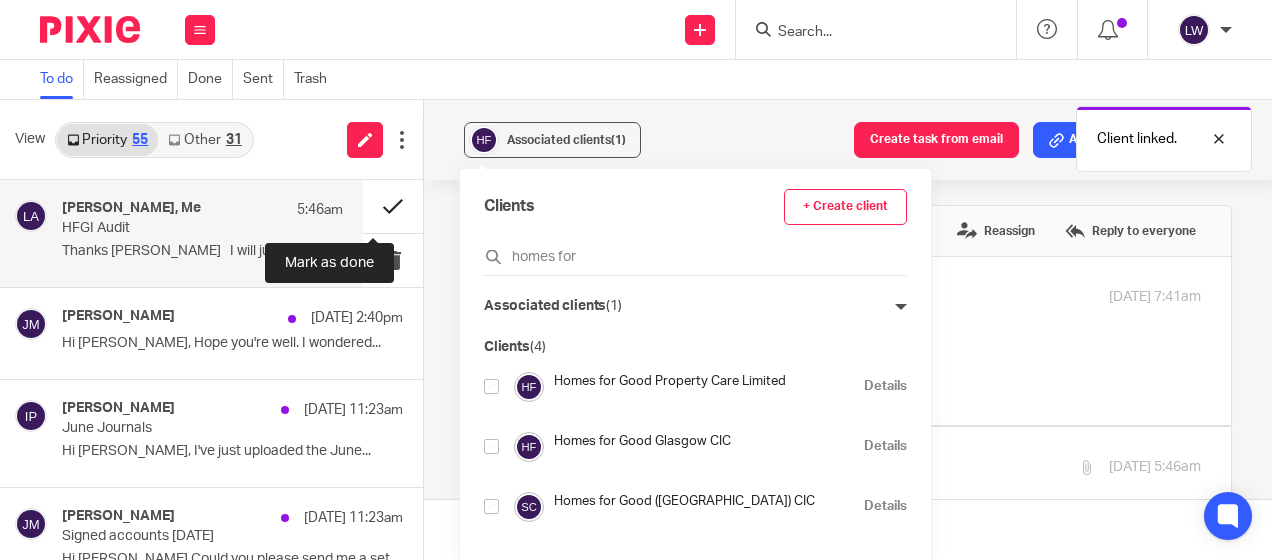 click at bounding box center (393, 206) 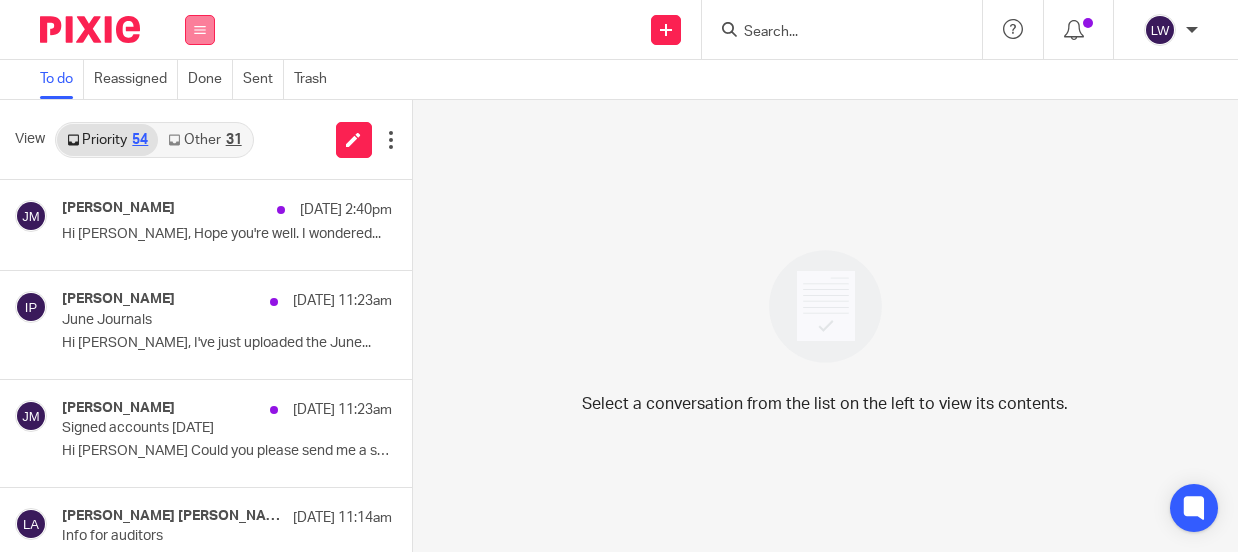 click at bounding box center (200, 30) 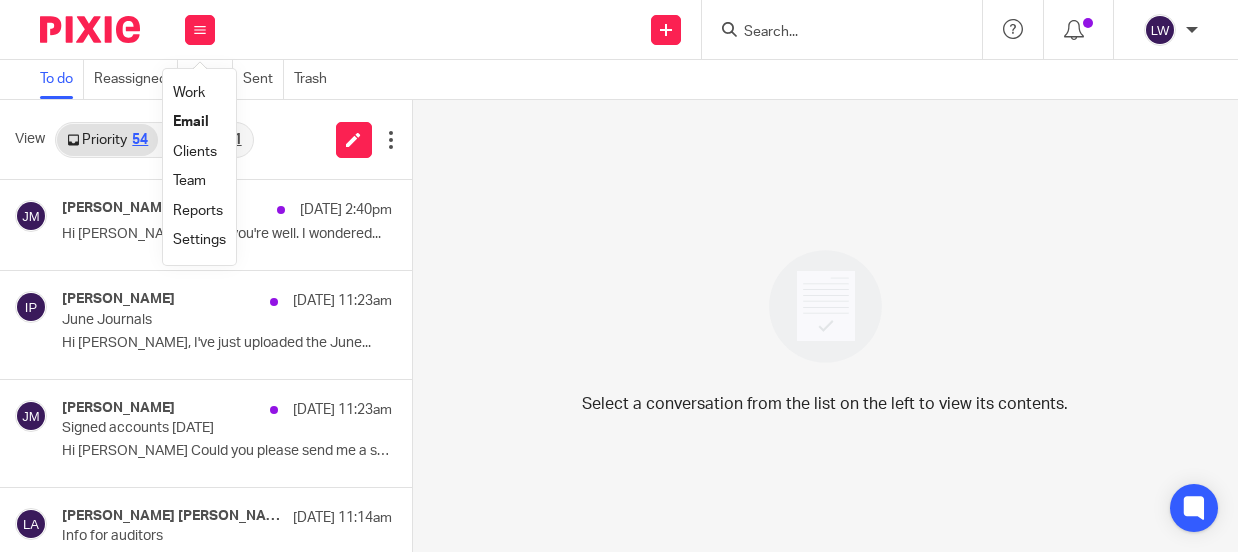 click on "Email" at bounding box center [199, 122] 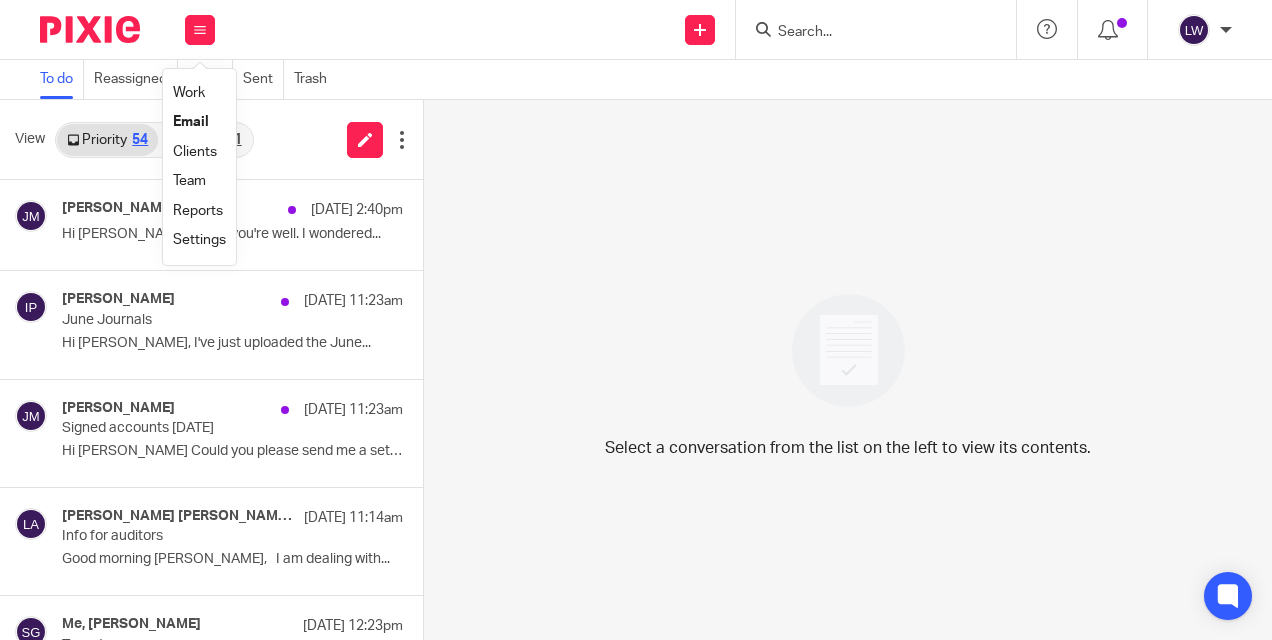 click on "Email" at bounding box center [191, 122] 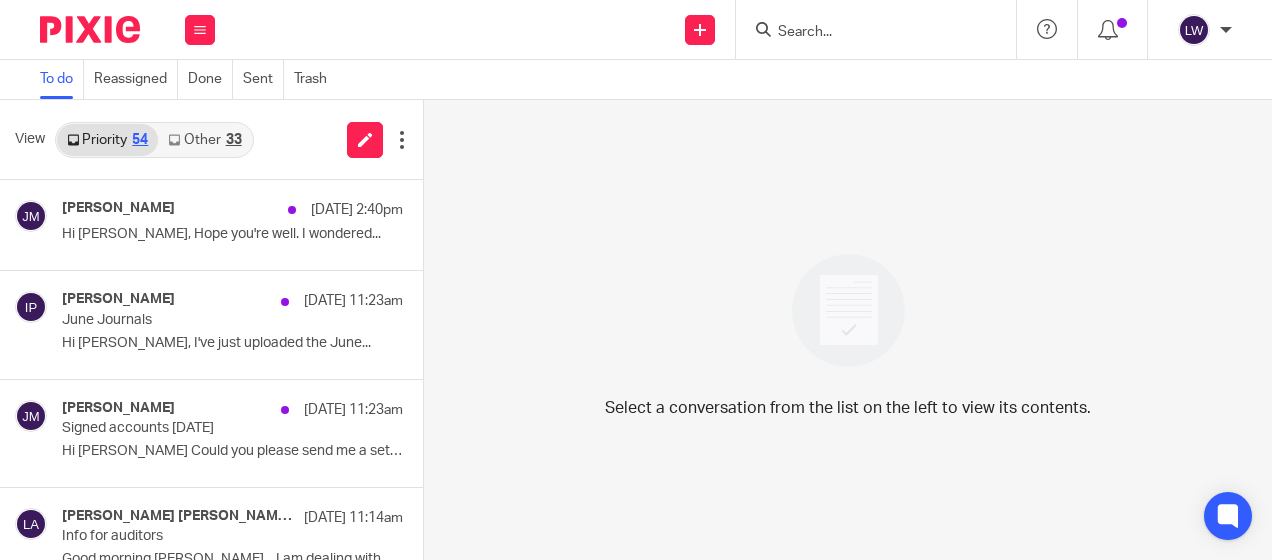 scroll, scrollTop: 0, scrollLeft: 0, axis: both 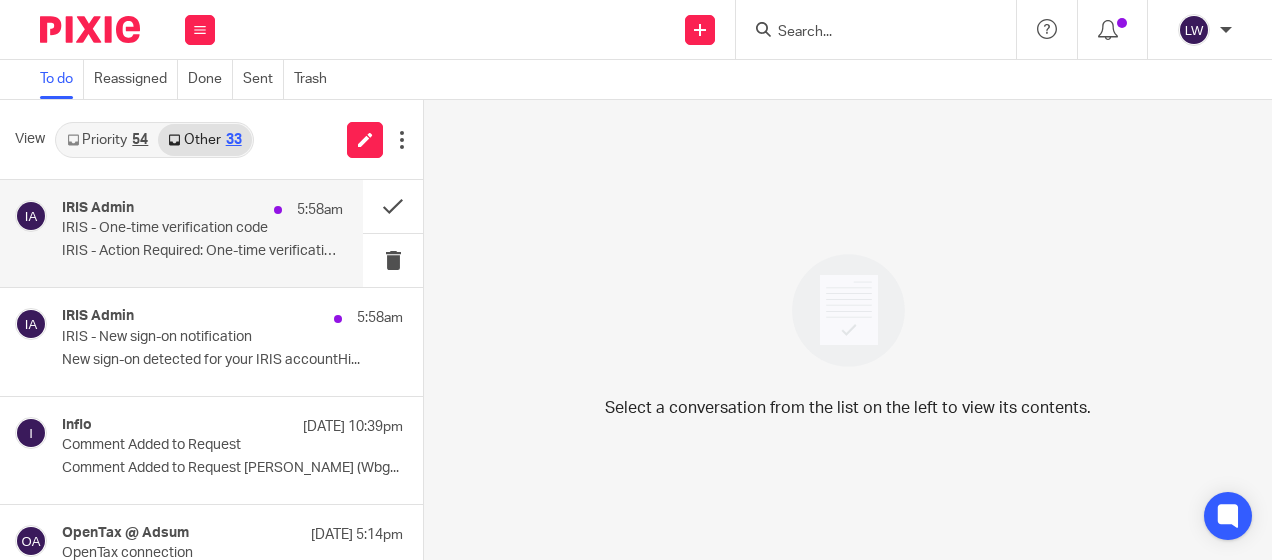 click on "IRIS - One-time verification code" at bounding box center (174, 228) 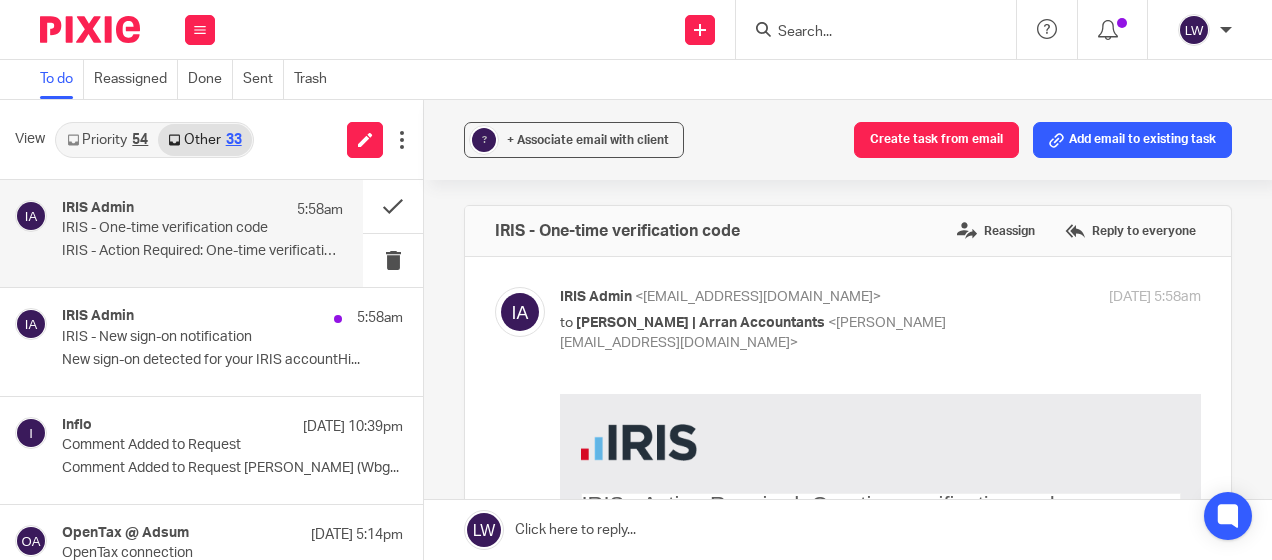 scroll, scrollTop: 0, scrollLeft: 0, axis: both 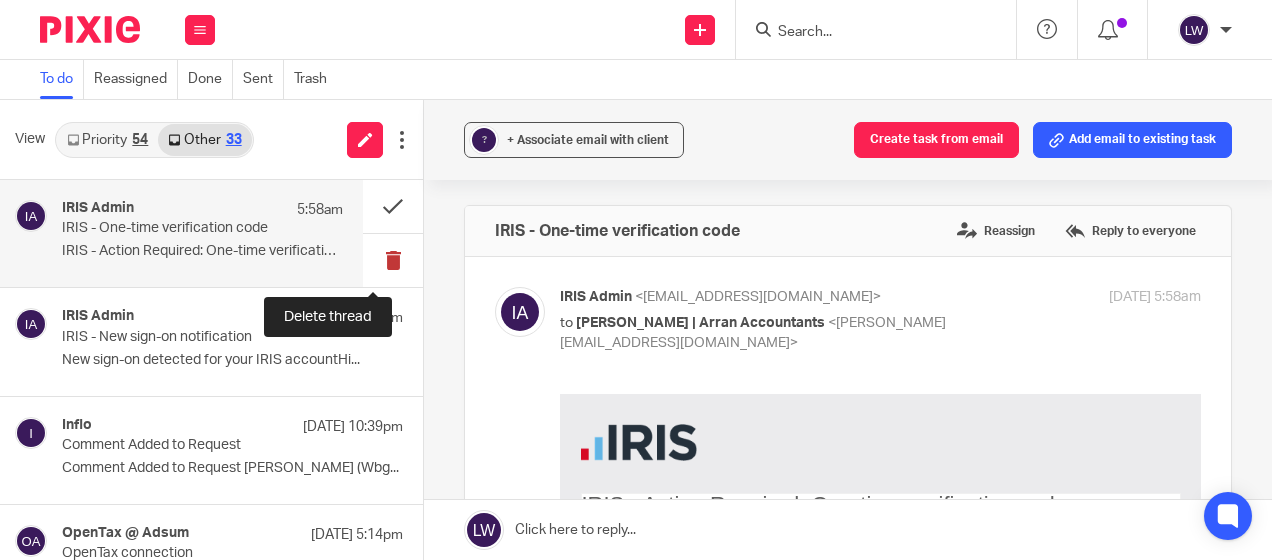 click at bounding box center [393, 260] 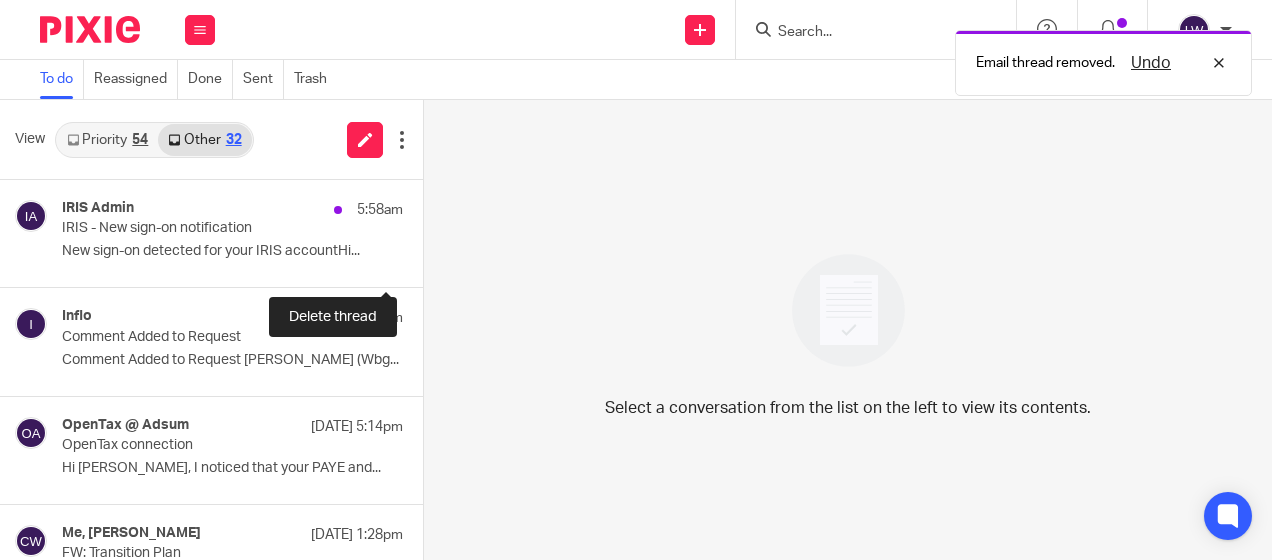 click at bounding box center (431, 260) 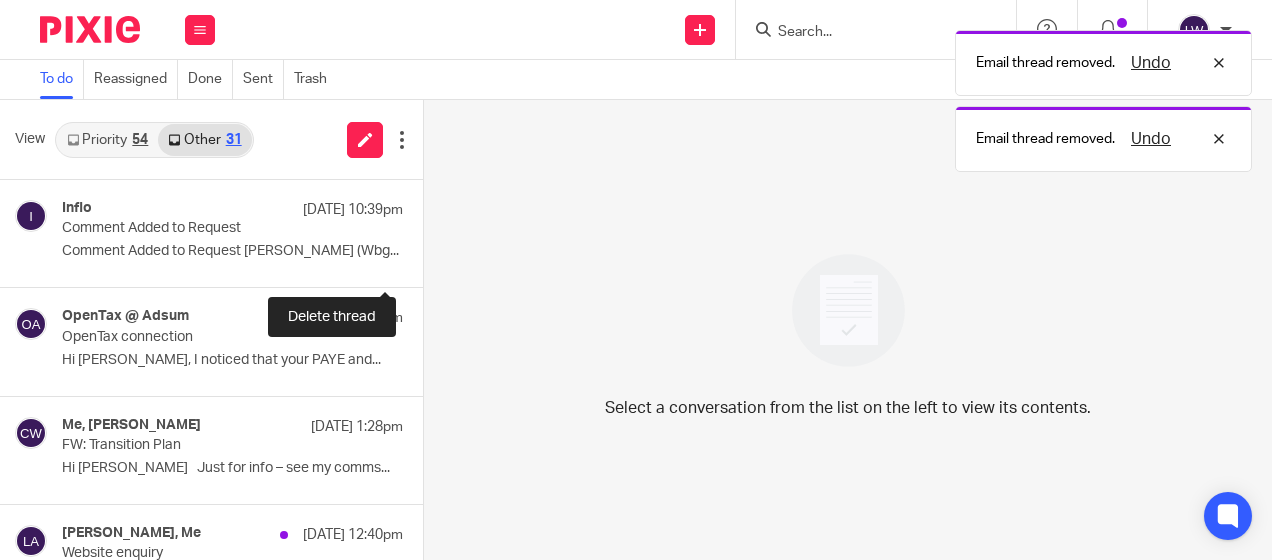 click at bounding box center (431, 260) 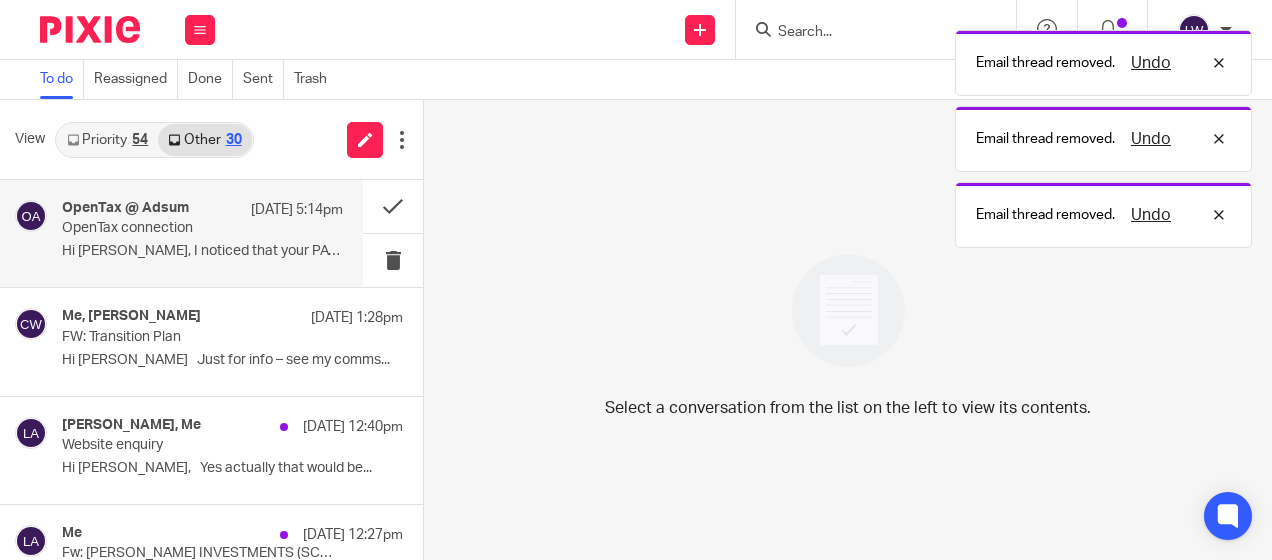 click on "Hi [PERSON_NAME],   I noticed that your PAYE and..." at bounding box center (202, 251) 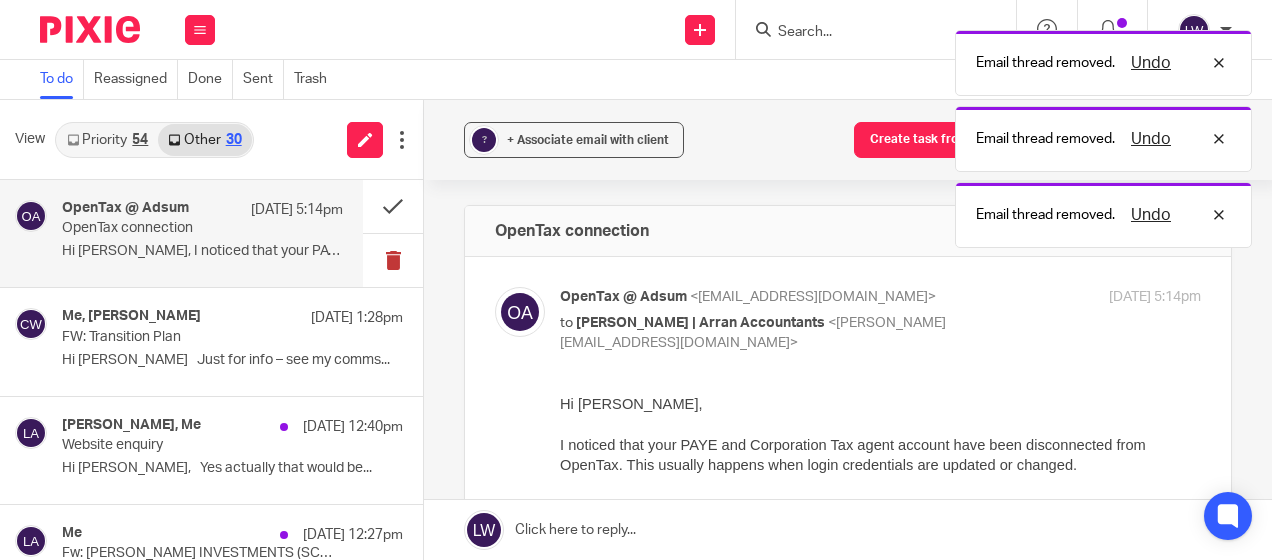 scroll, scrollTop: 0, scrollLeft: 0, axis: both 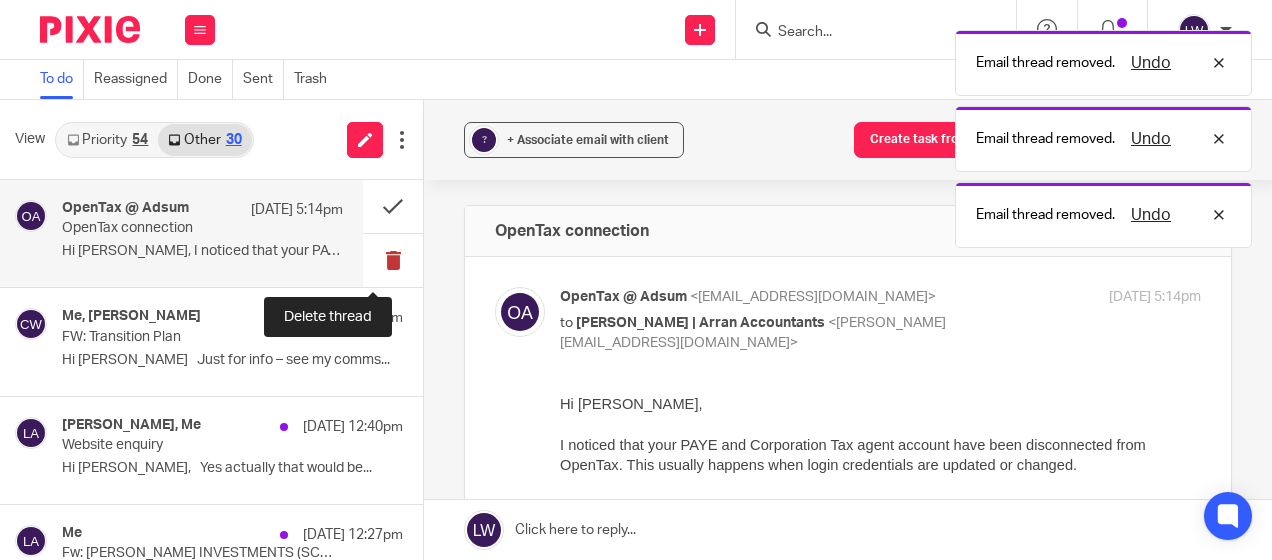 click at bounding box center (393, 260) 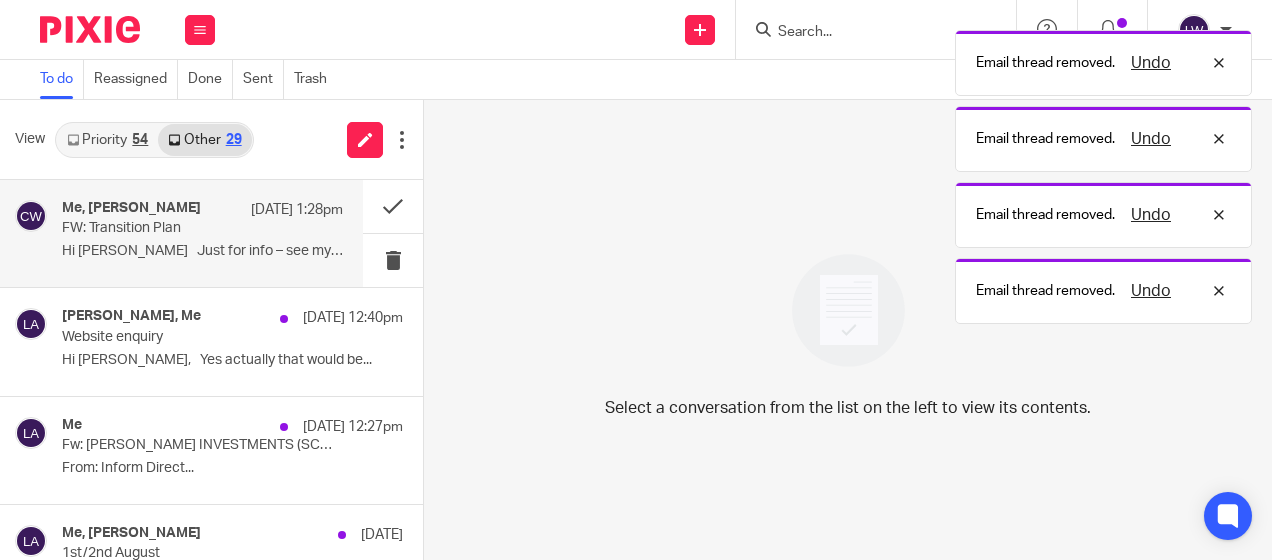 click on "Hi [PERSON_NAME]     Just for info – see my comms..." at bounding box center [202, 251] 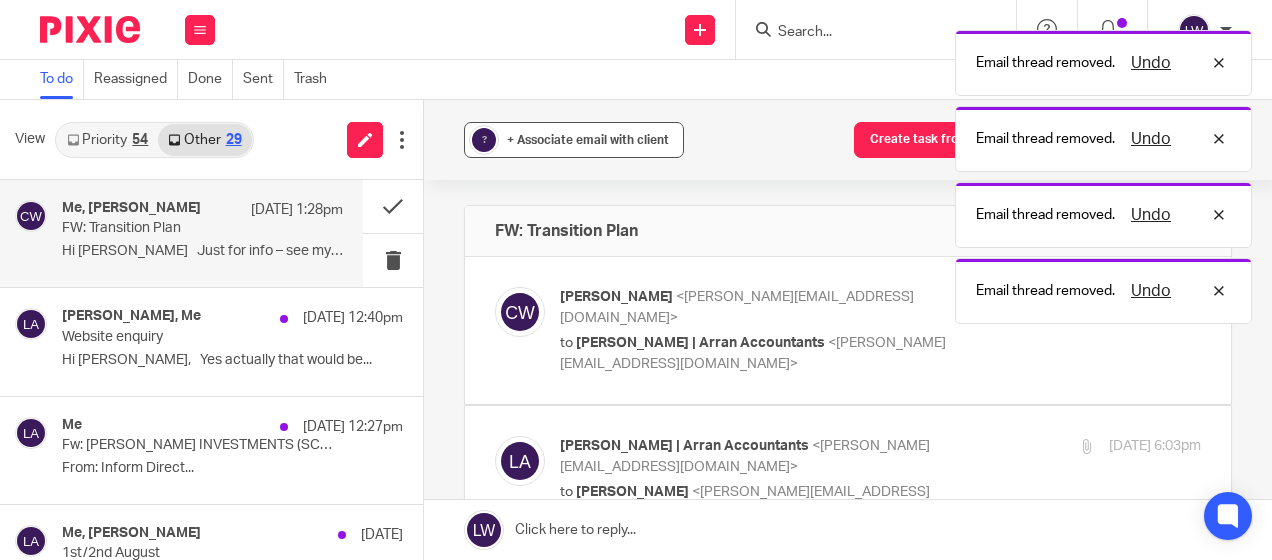 scroll, scrollTop: 0, scrollLeft: 0, axis: both 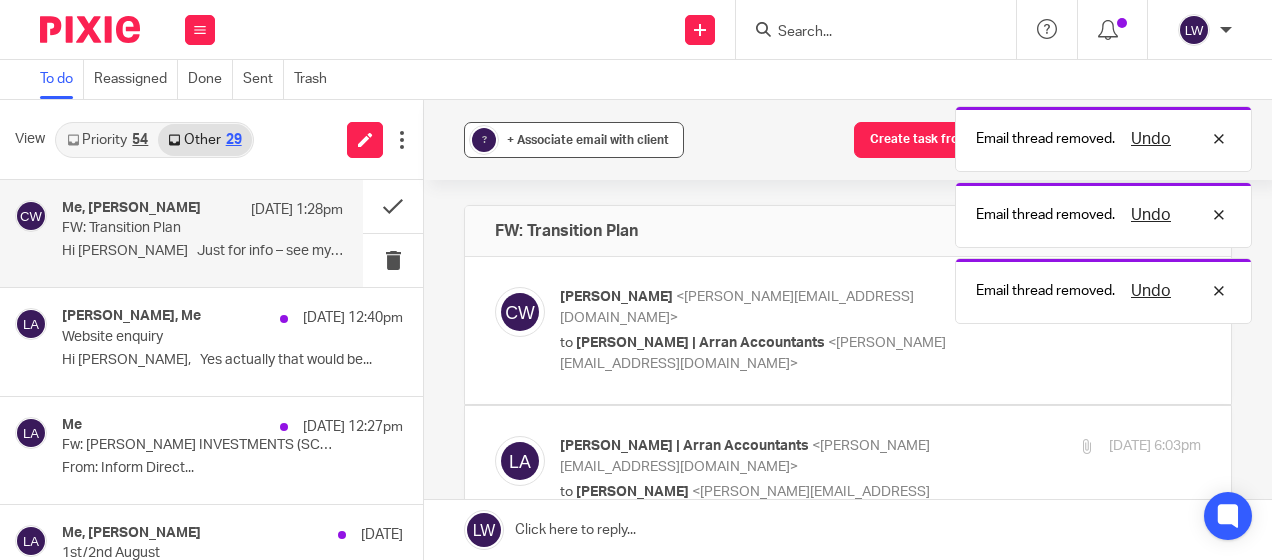 click on "+ Associate email with client" at bounding box center [588, 140] 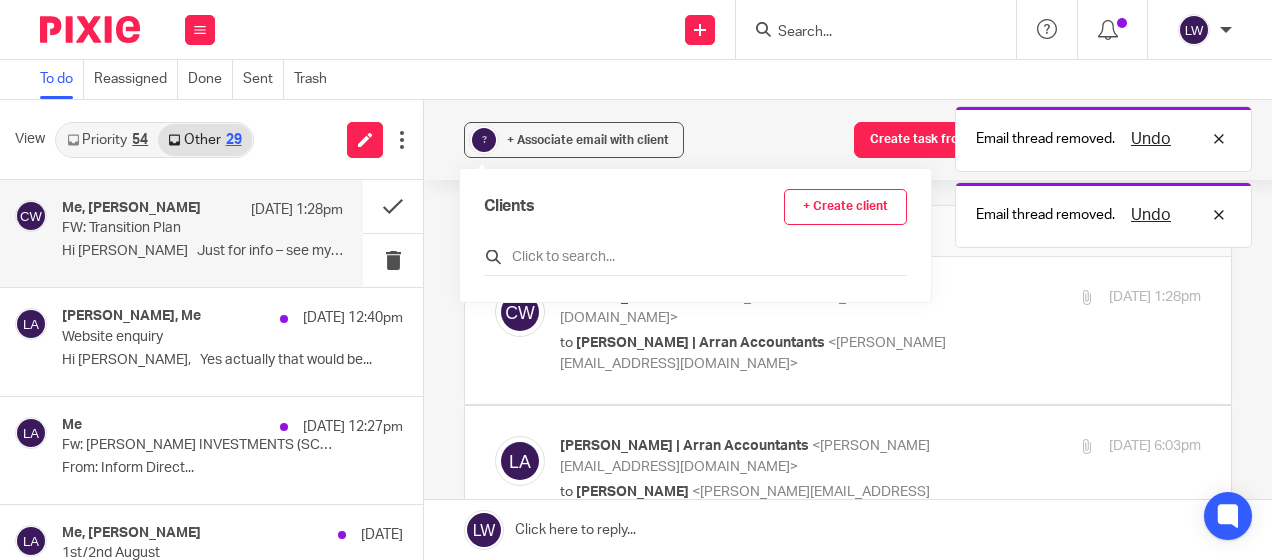 click at bounding box center (695, 257) 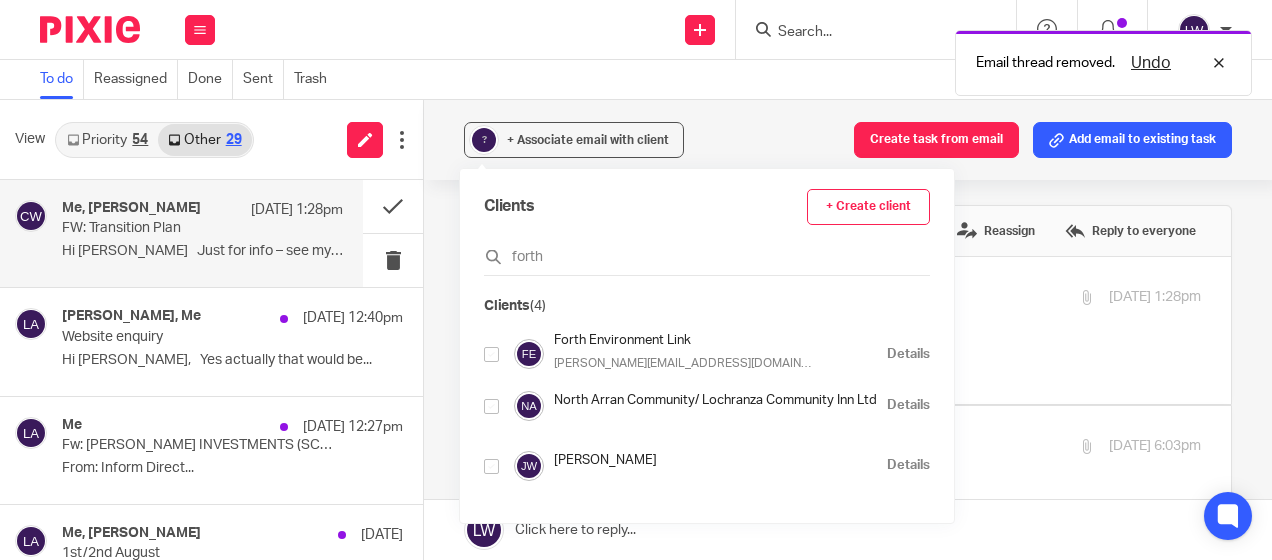 type on "forth" 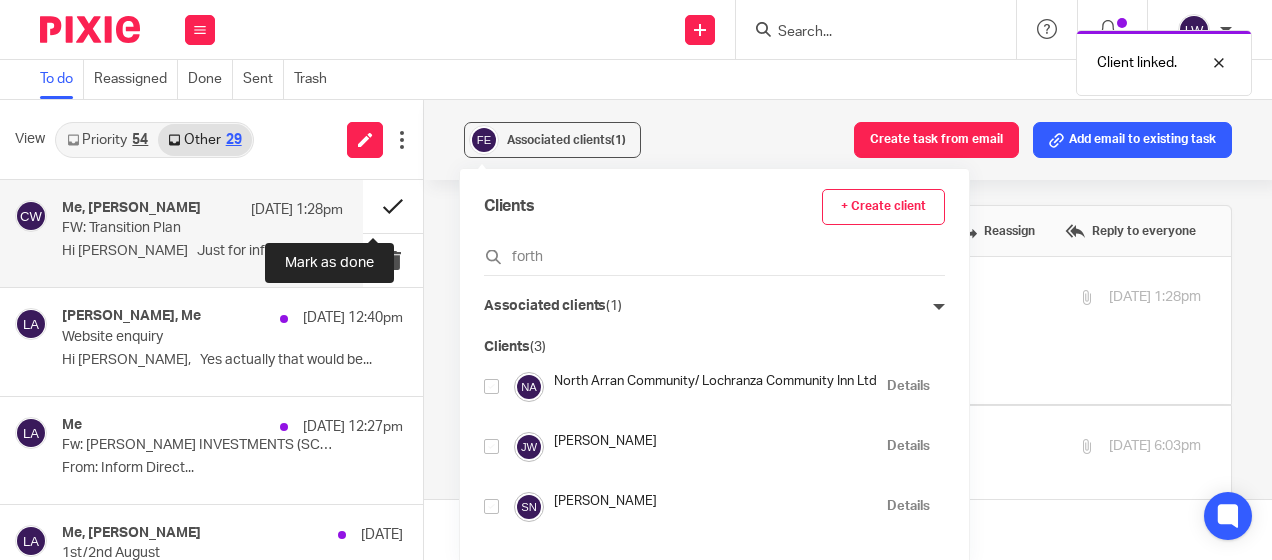 click at bounding box center [393, 206] 